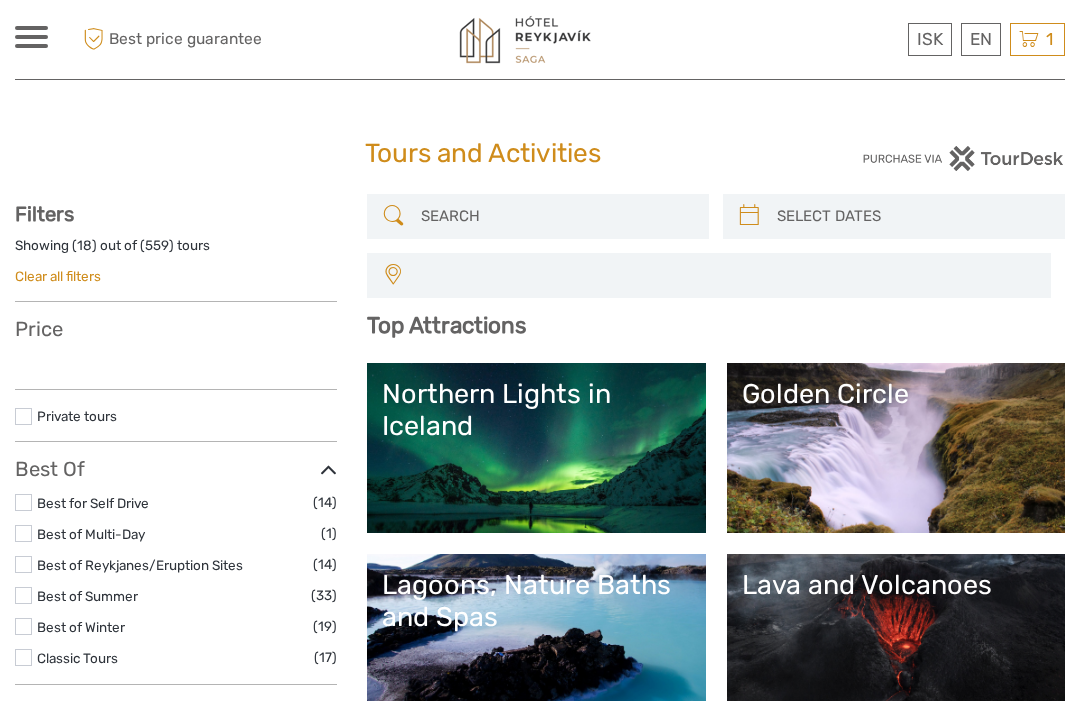 select 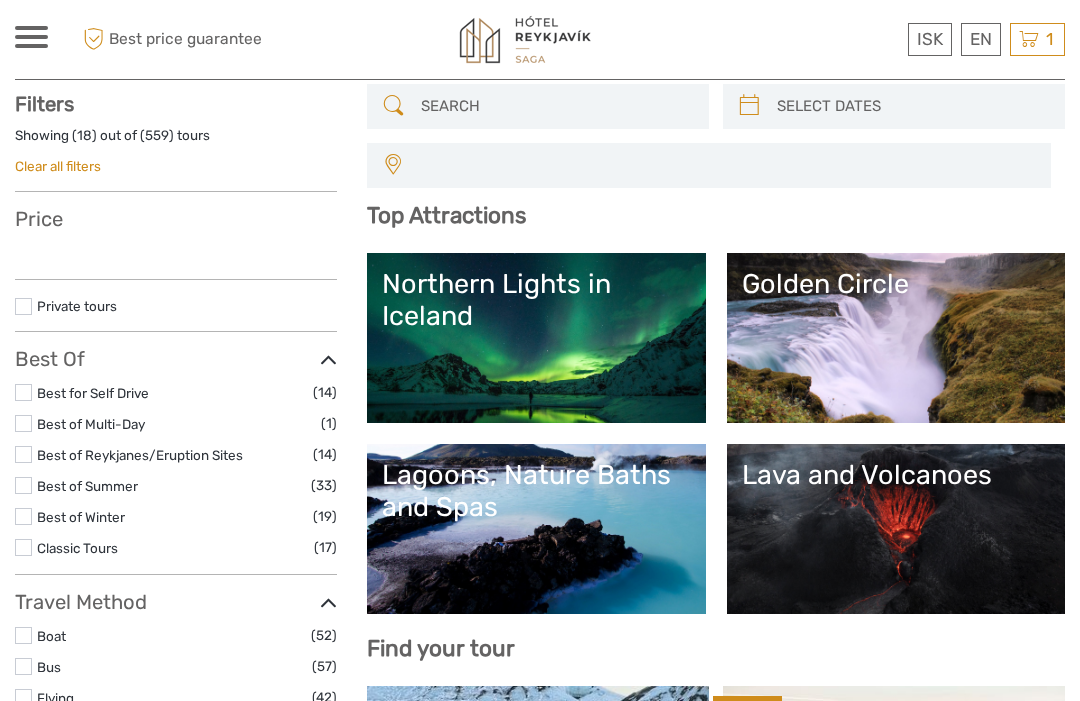 select 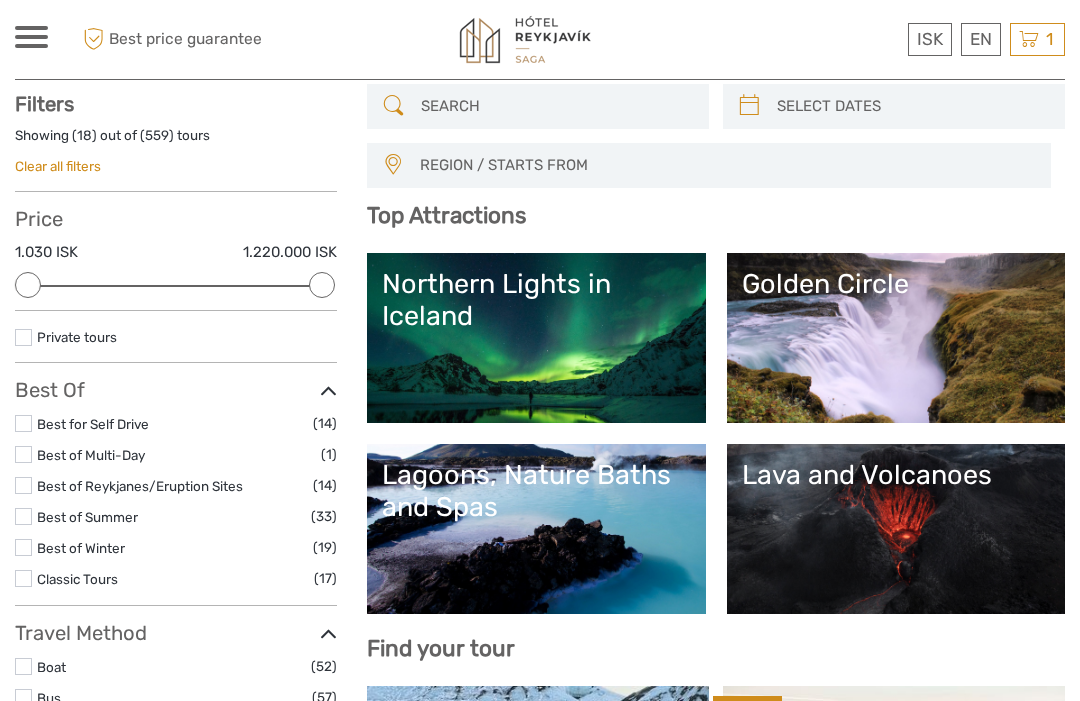 scroll, scrollTop: 0, scrollLeft: 0, axis: both 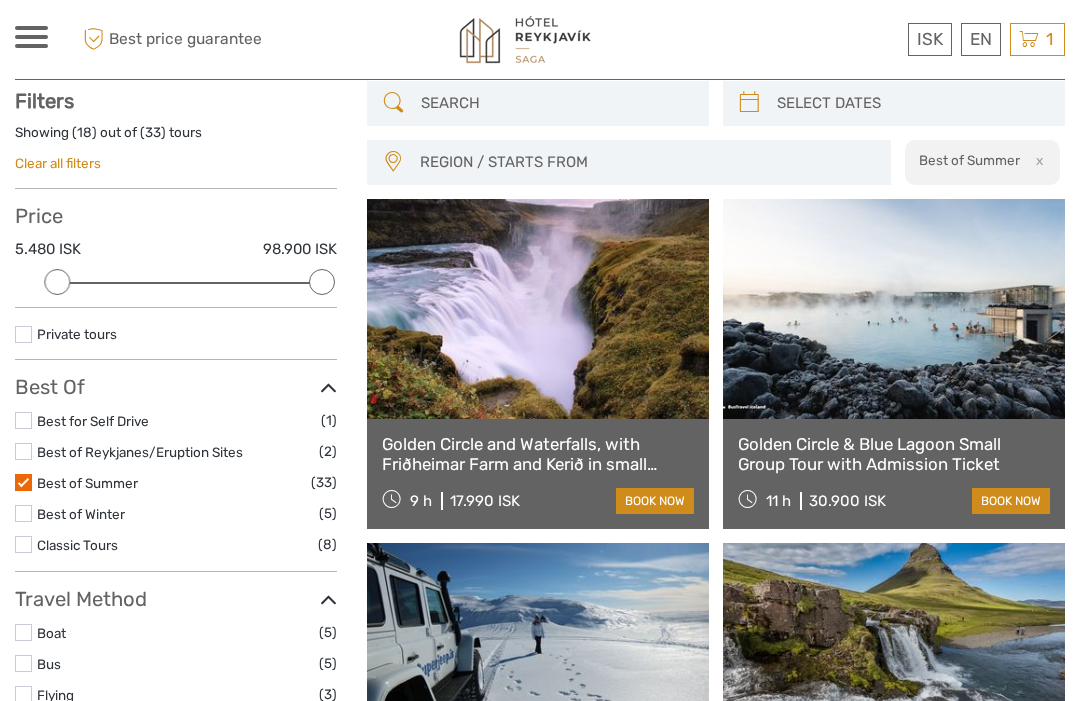 click at bounding box center [912, 103] 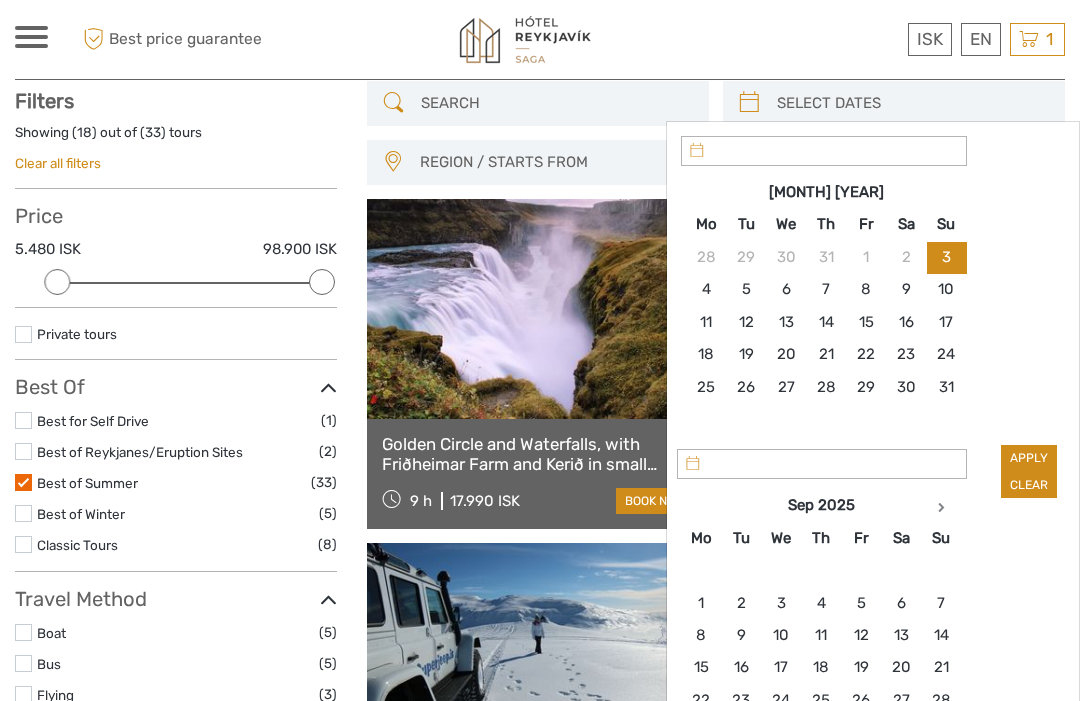 type on "03/08/2025" 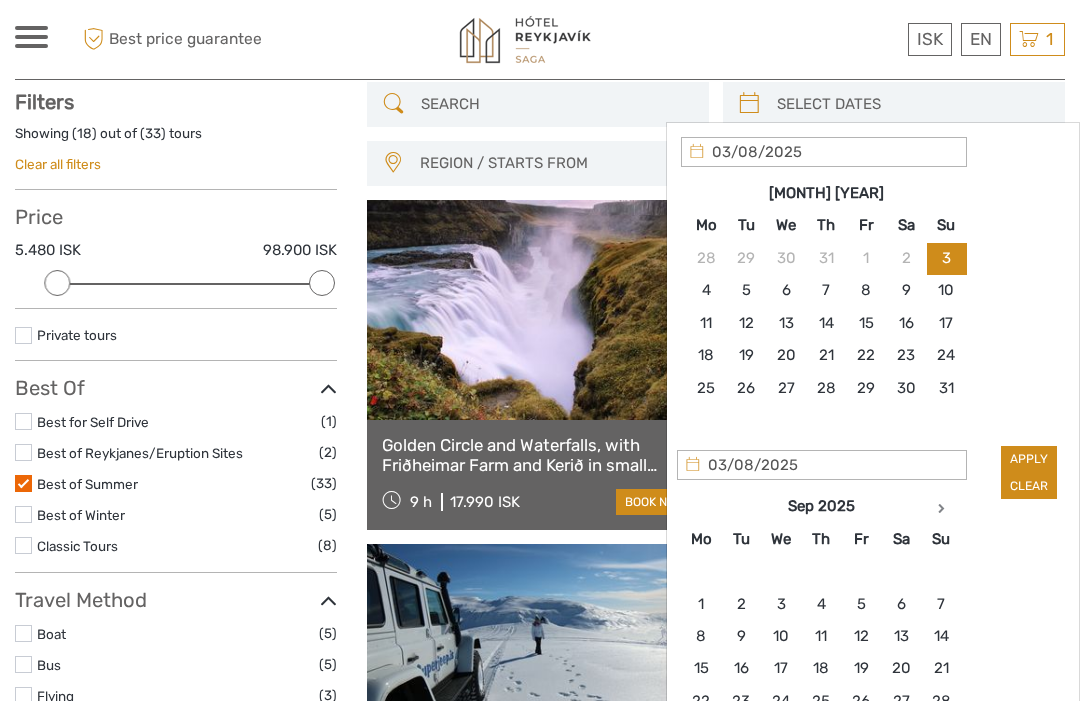 scroll, scrollTop: 110, scrollLeft: 0, axis: vertical 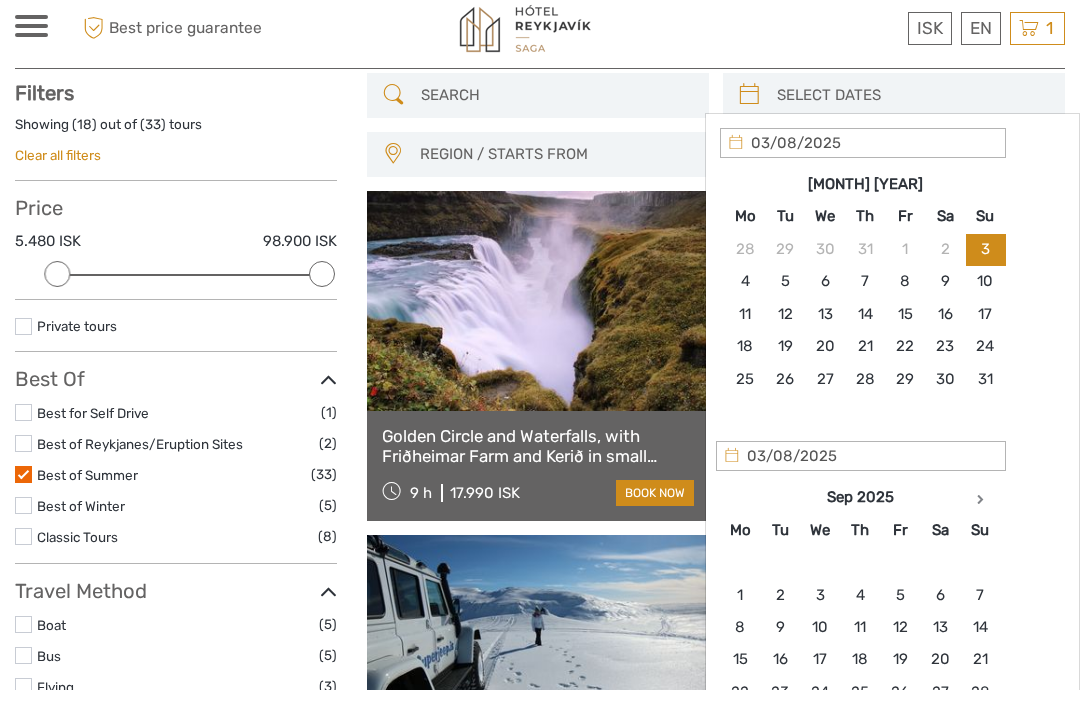 type on "05/08/2025" 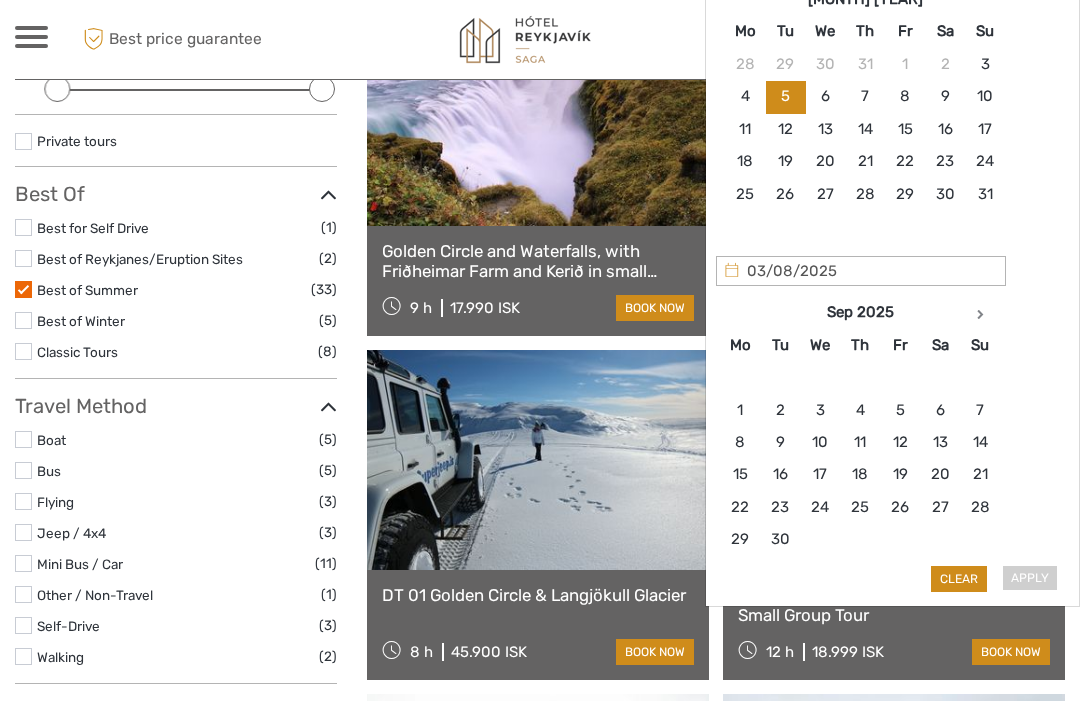 scroll, scrollTop: 331, scrollLeft: 0, axis: vertical 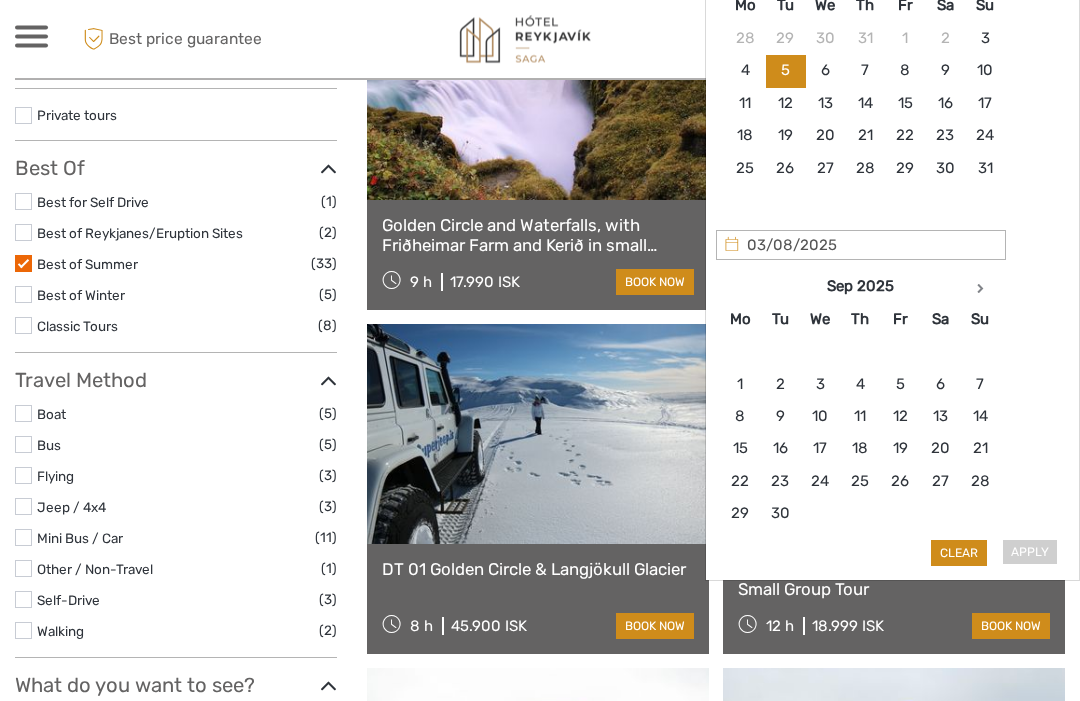 type on "05/08/2025" 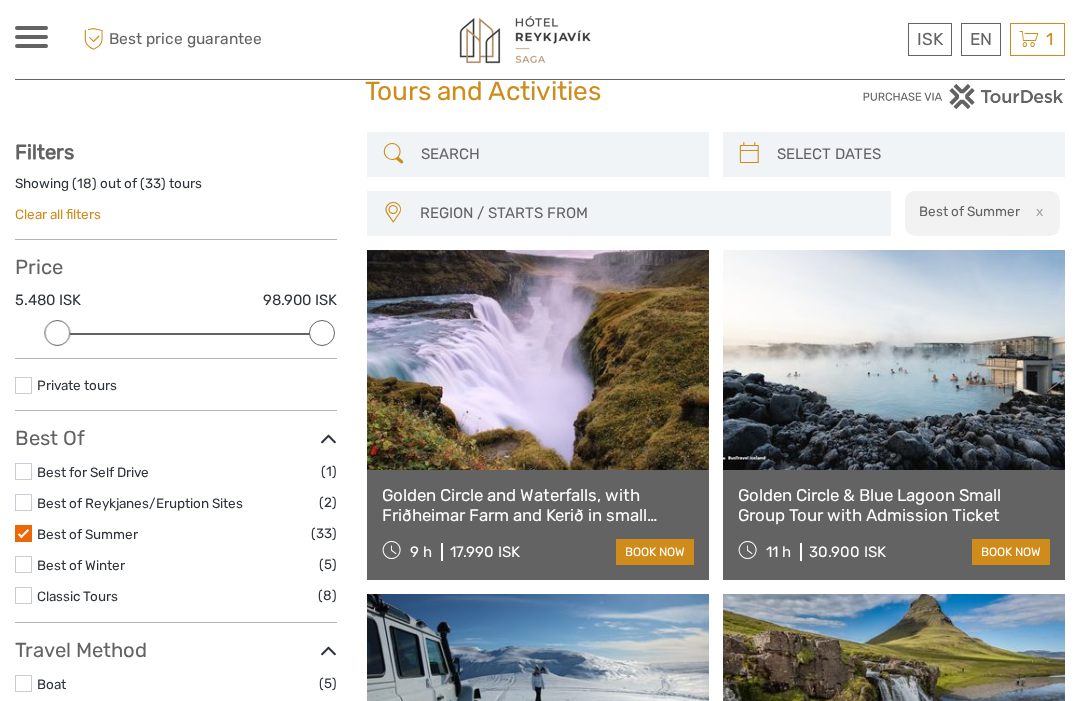 scroll, scrollTop: 66, scrollLeft: 0, axis: vertical 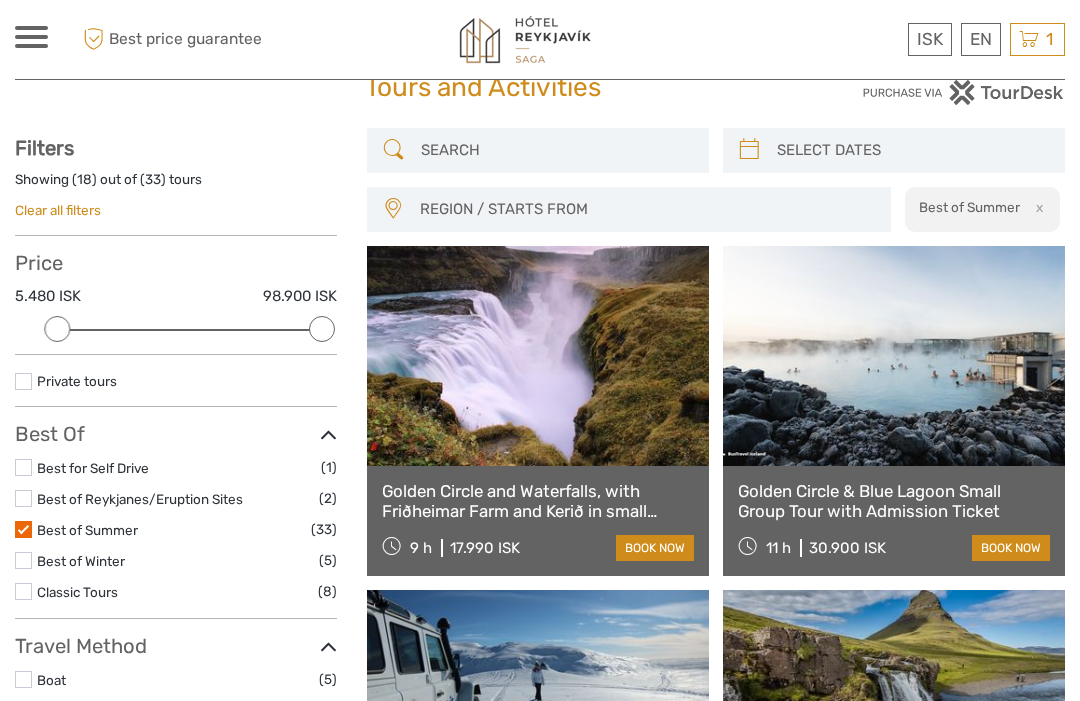 click on "REGION / STARTS FROM" at bounding box center [646, 209] 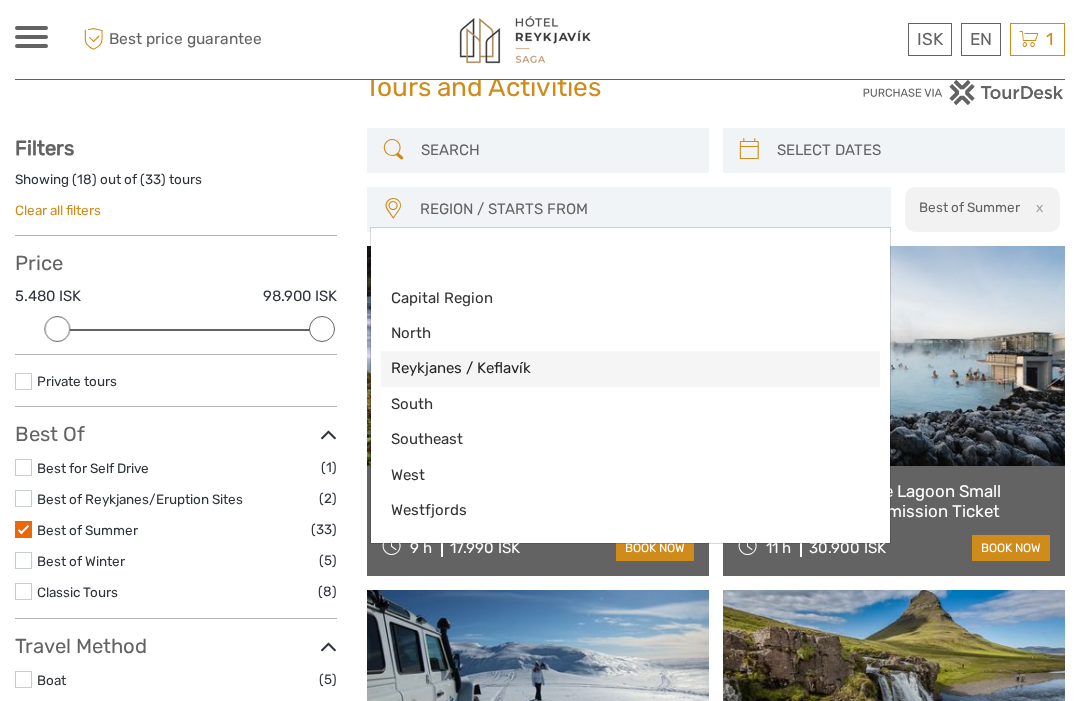 click on "Reykjanes / Keflavík" at bounding box center [613, 368] 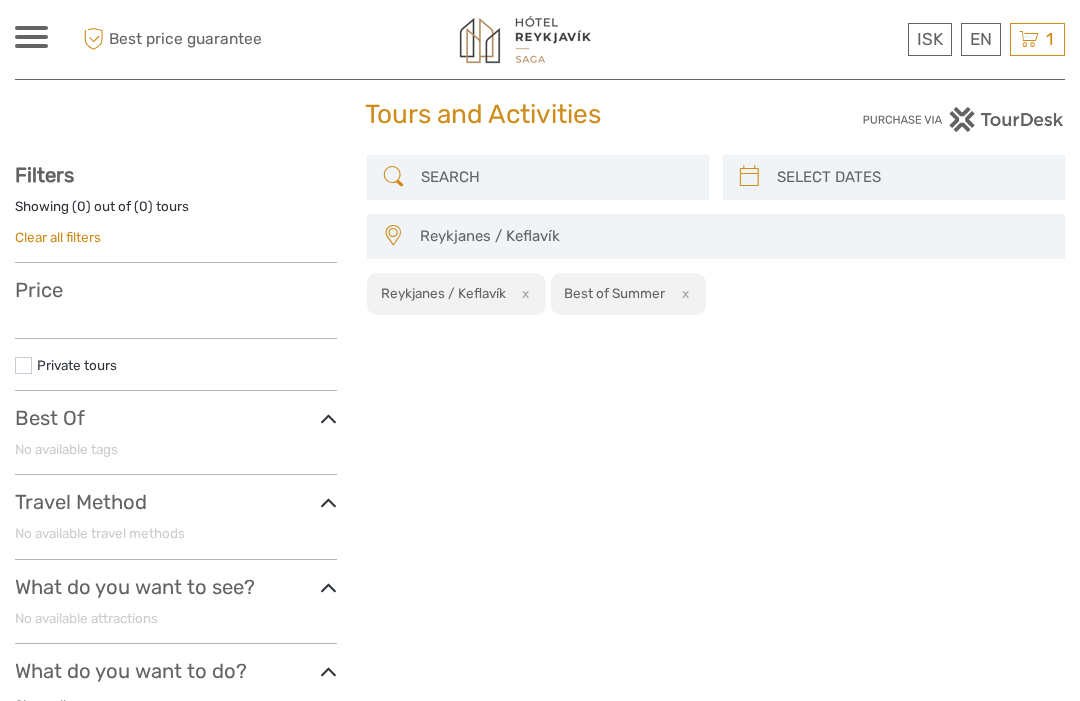 scroll, scrollTop: 0, scrollLeft: 0, axis: both 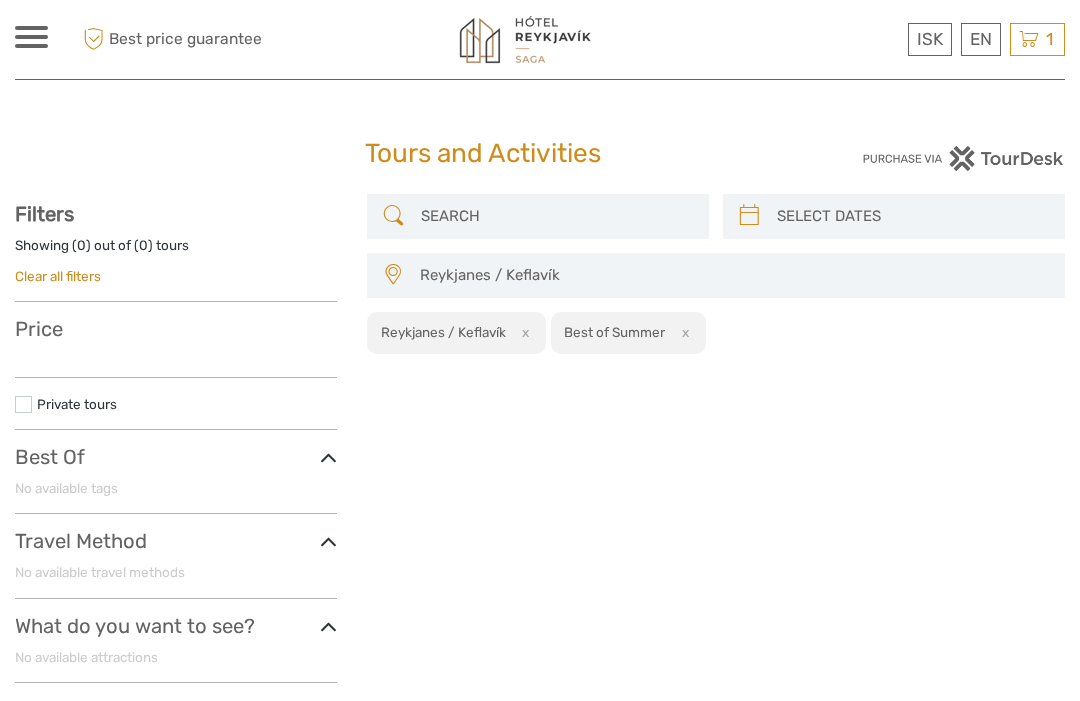 click on "Reykjanes / Keflavík" at bounding box center [733, 275] 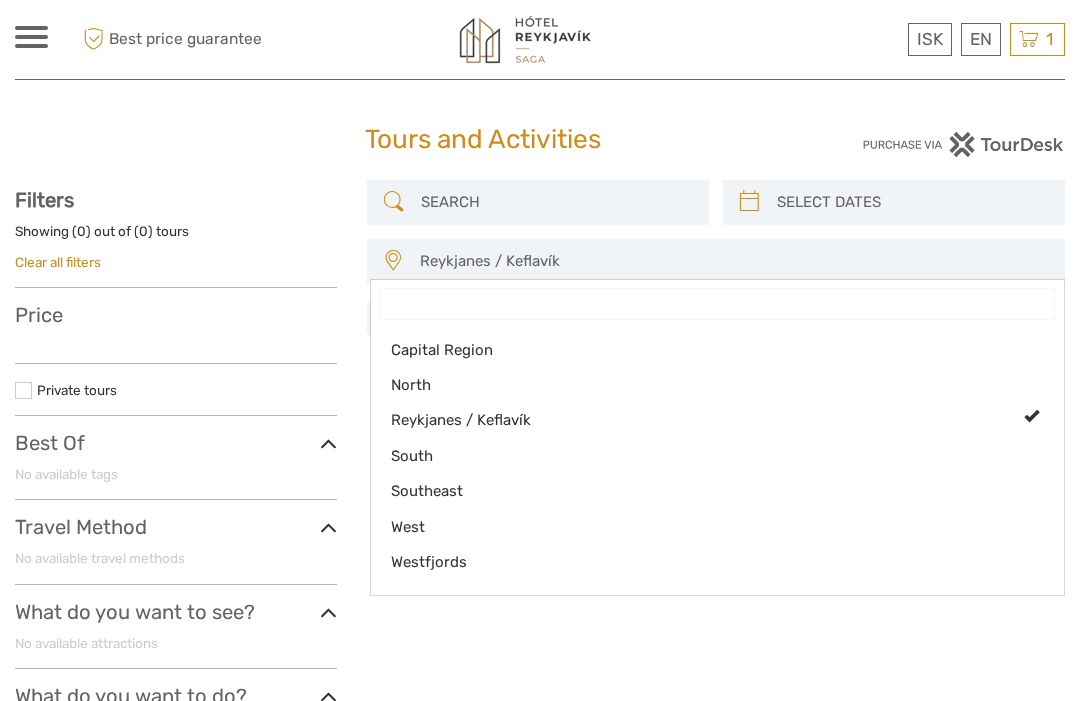 scroll, scrollTop: 85, scrollLeft: 0, axis: vertical 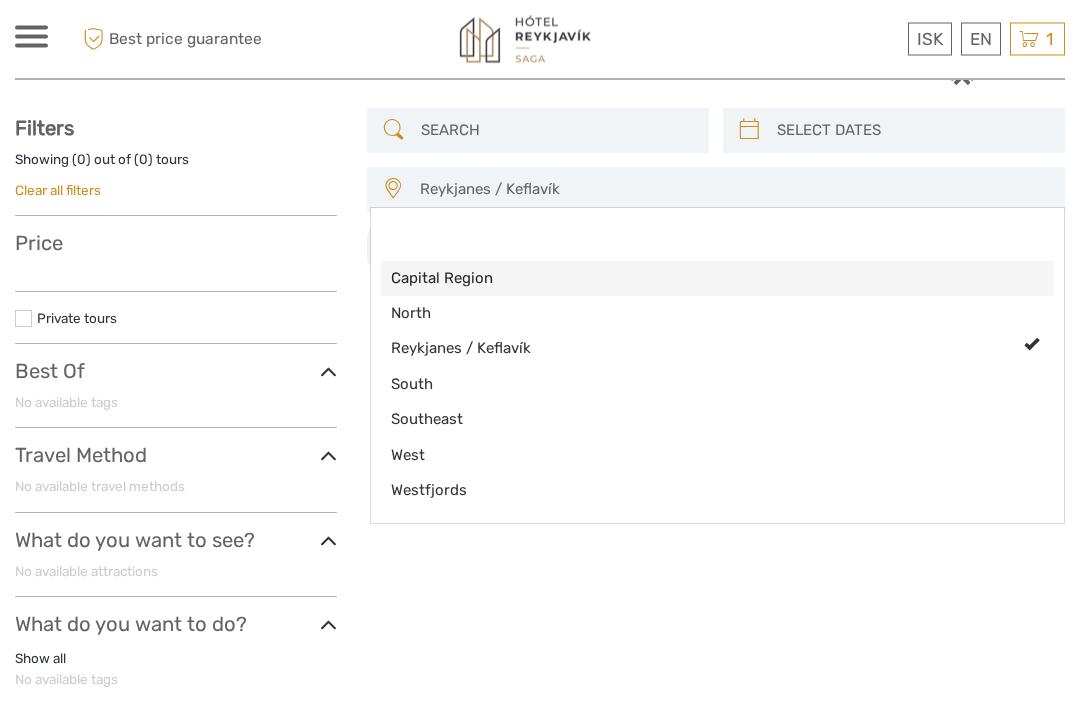 click on "Capital Region" at bounding box center [700, 279] 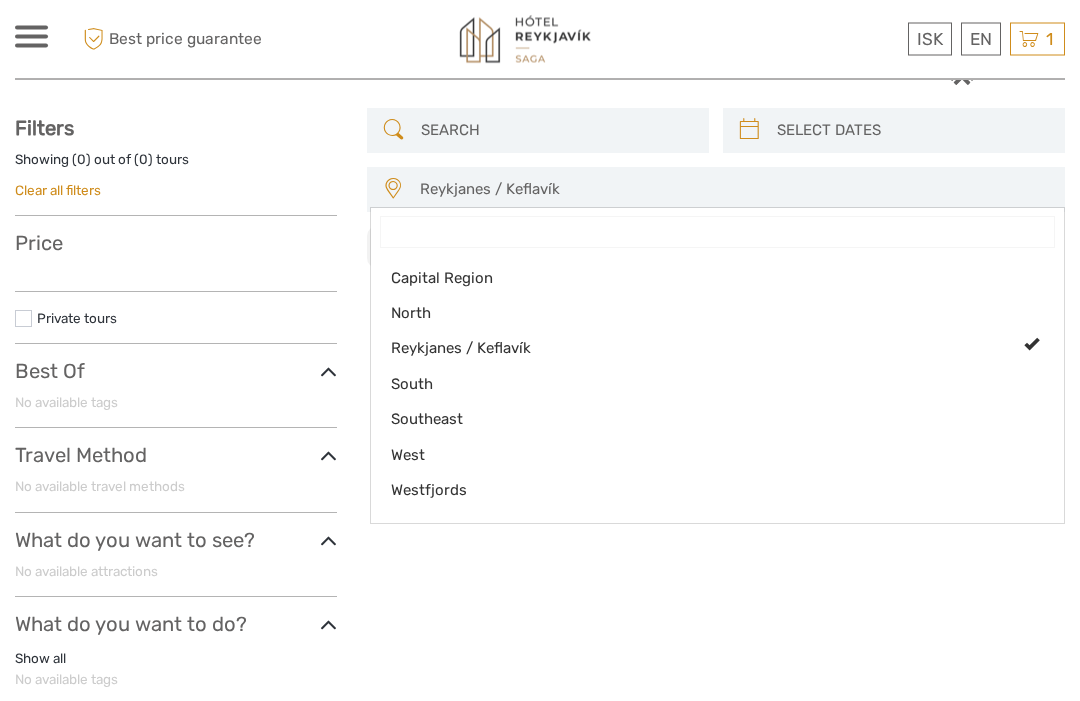 select on "Capital Region" 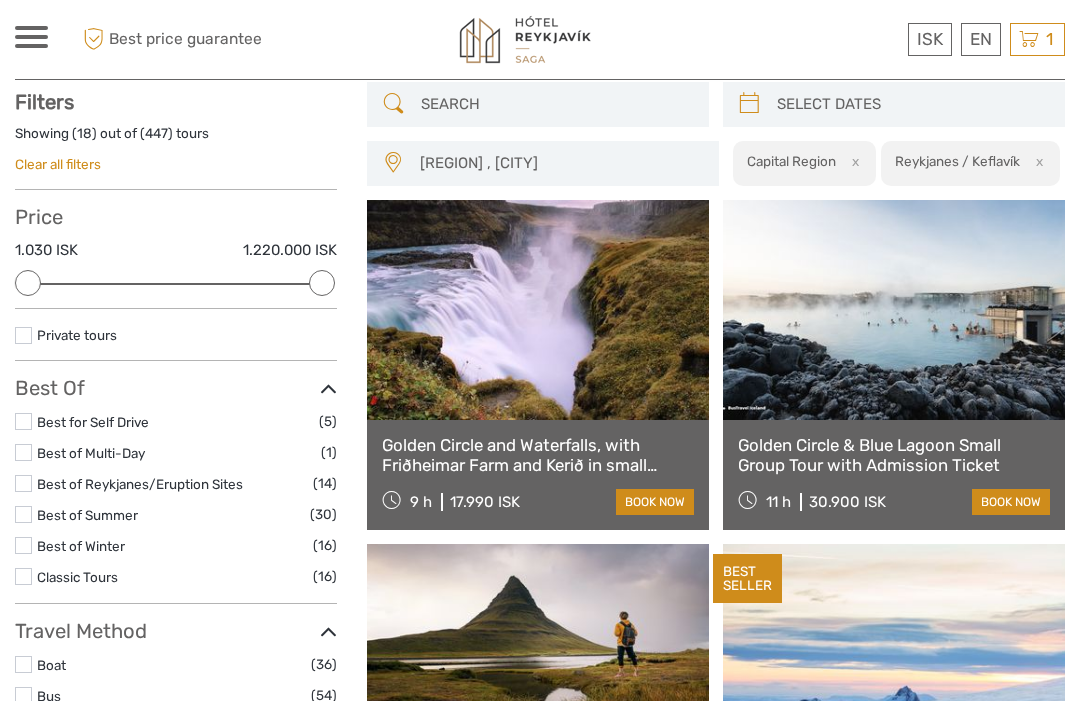scroll, scrollTop: 113, scrollLeft: 0, axis: vertical 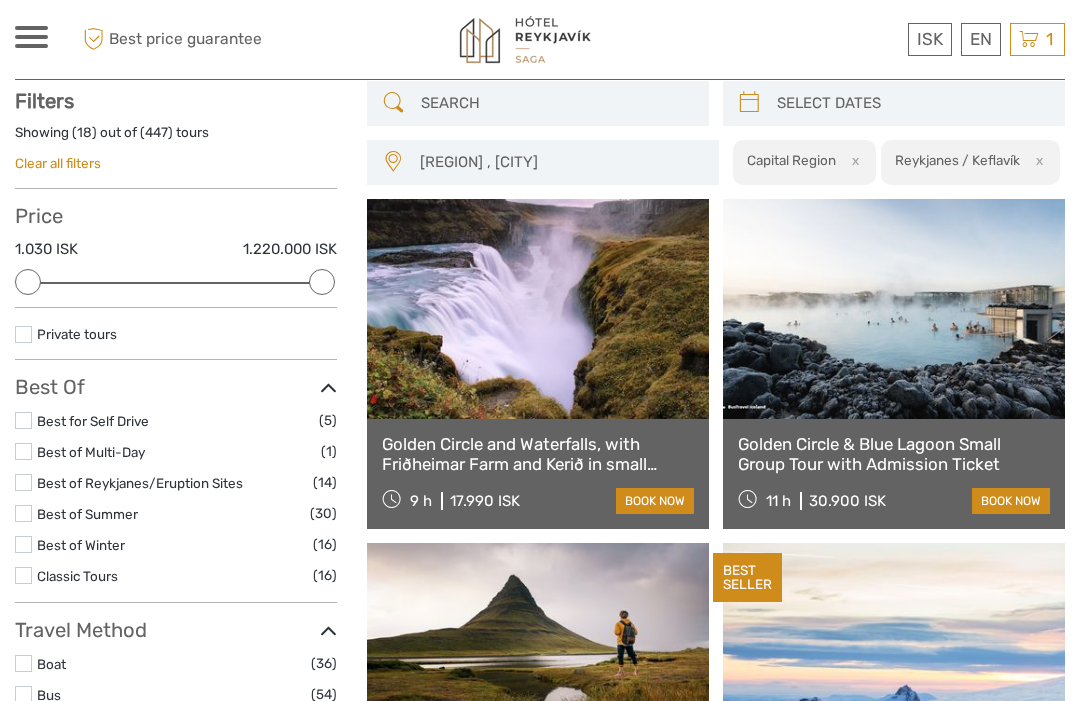 click on "Capital Region
,
Reykjanes / Keflavík" at bounding box center (560, 162) 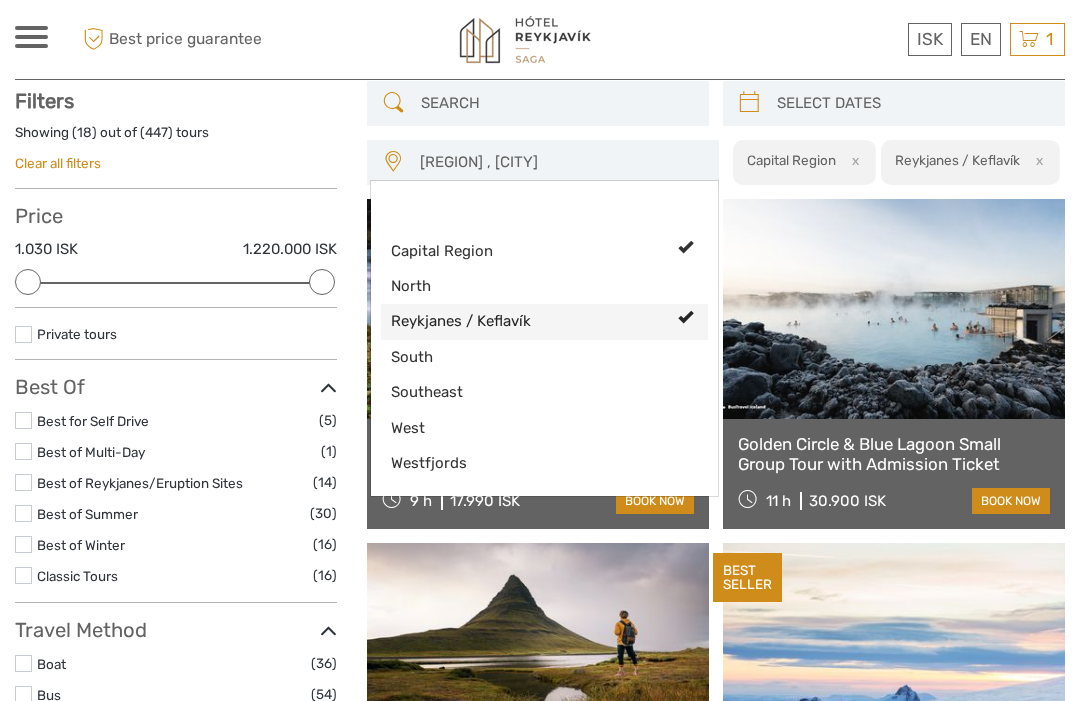 click at bounding box center (685, 317) 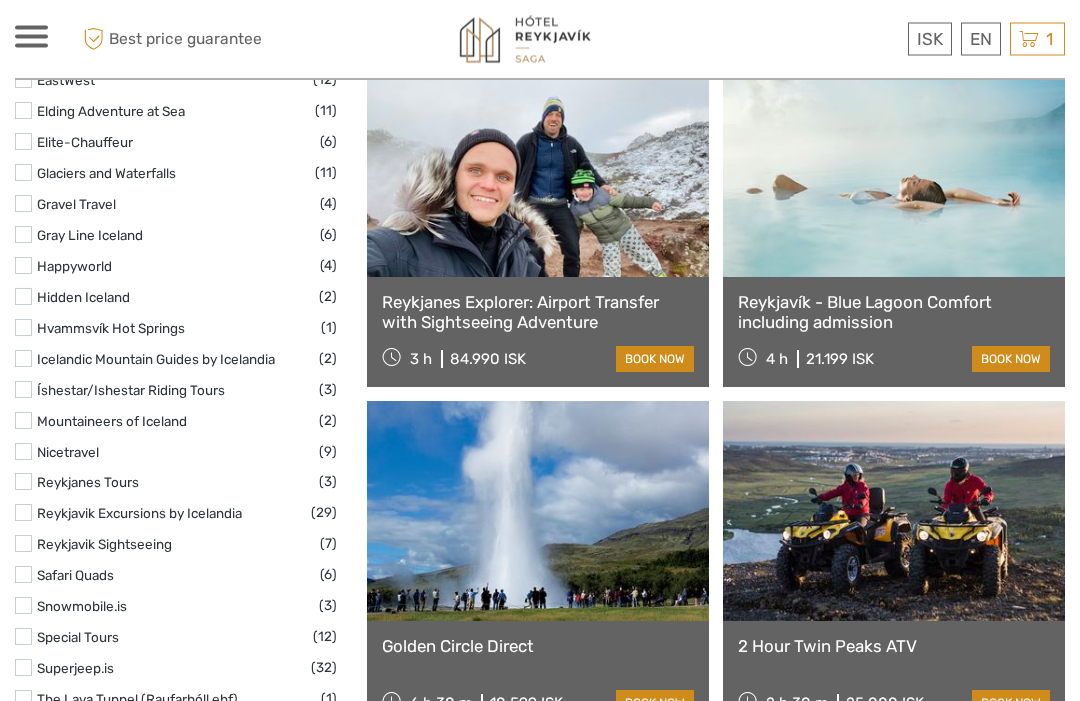 scroll, scrollTop: 2667, scrollLeft: 0, axis: vertical 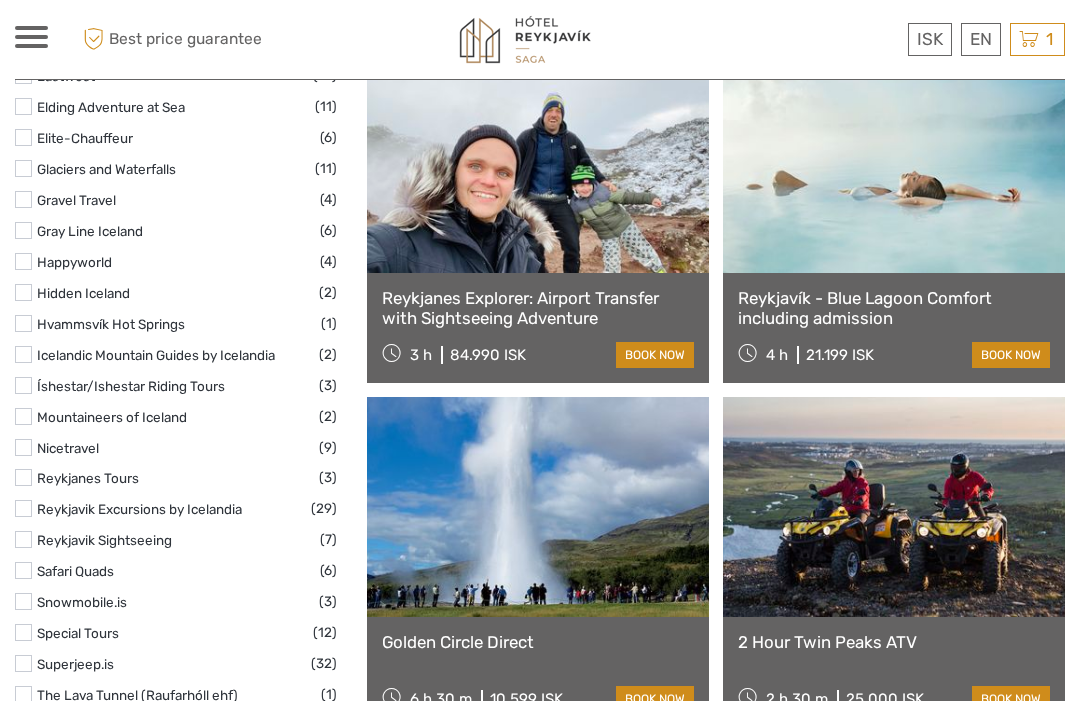 click at bounding box center (894, 163) 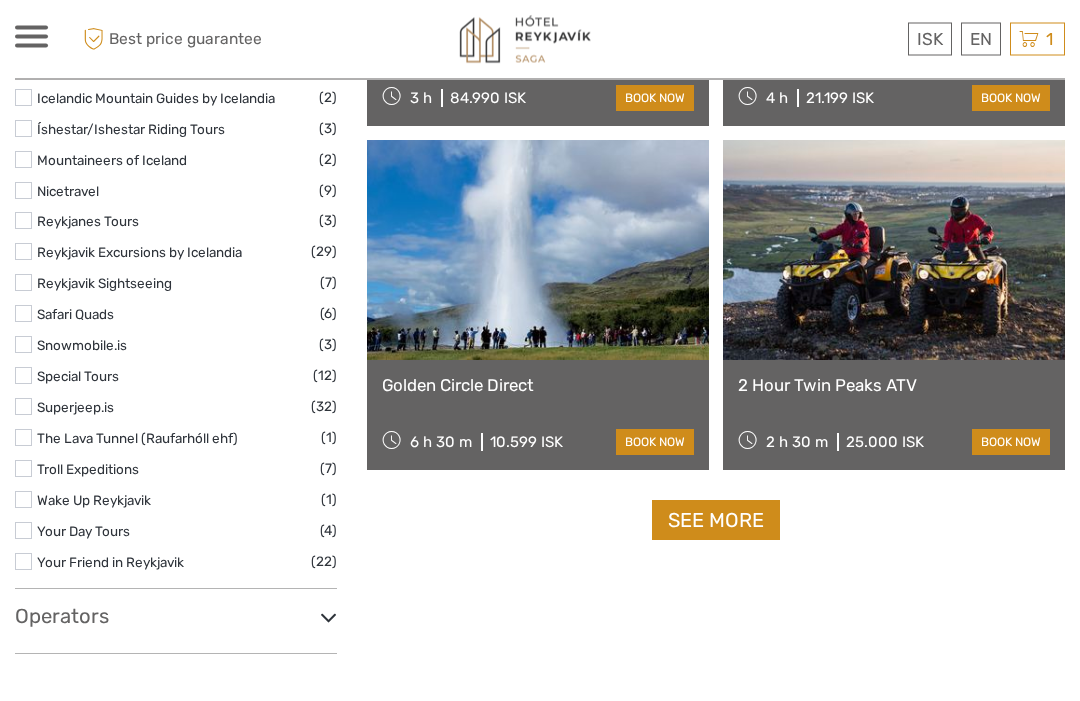 scroll, scrollTop: 2924, scrollLeft: 0, axis: vertical 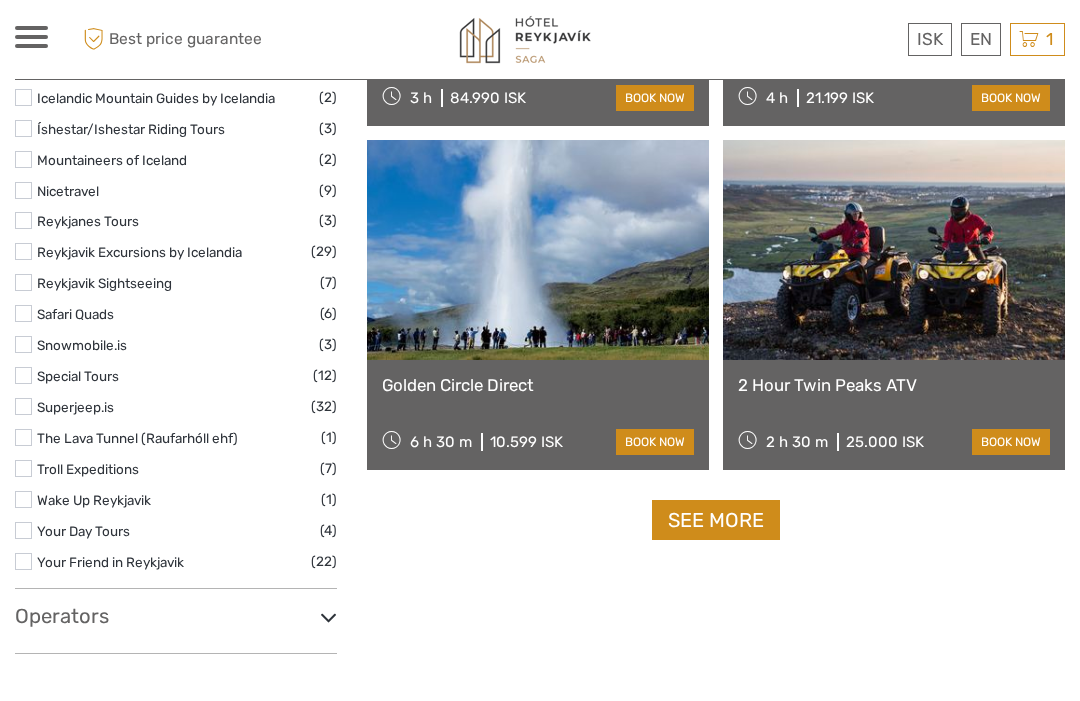 click on "See more" at bounding box center (716, 520) 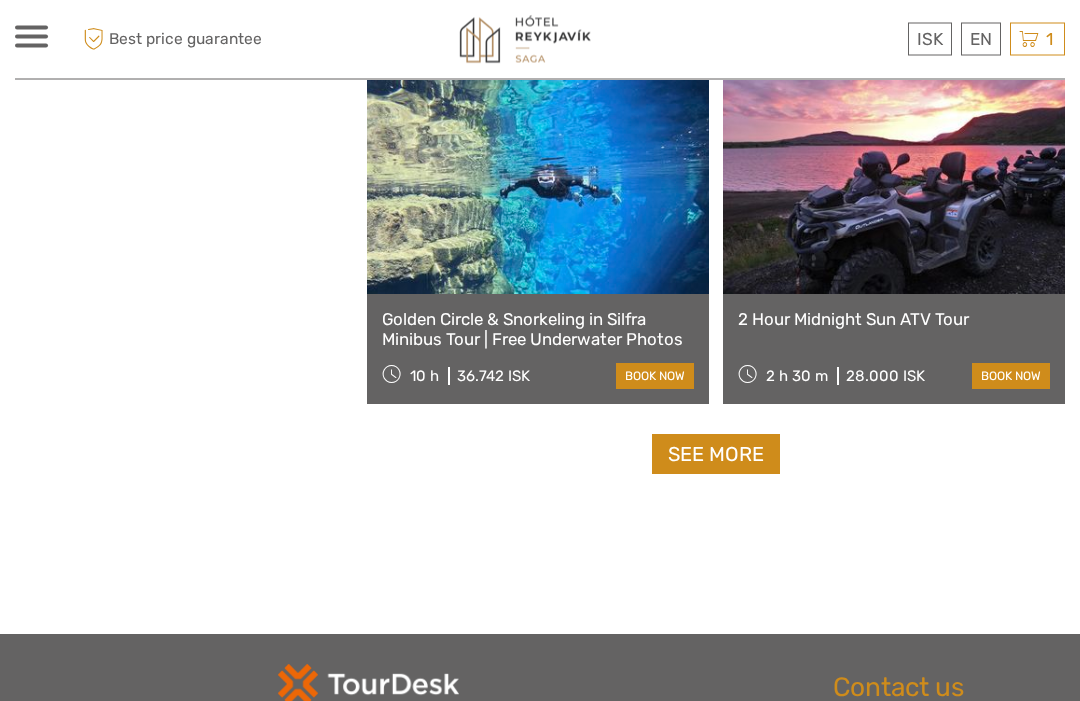 scroll, scrollTop: 6098, scrollLeft: 0, axis: vertical 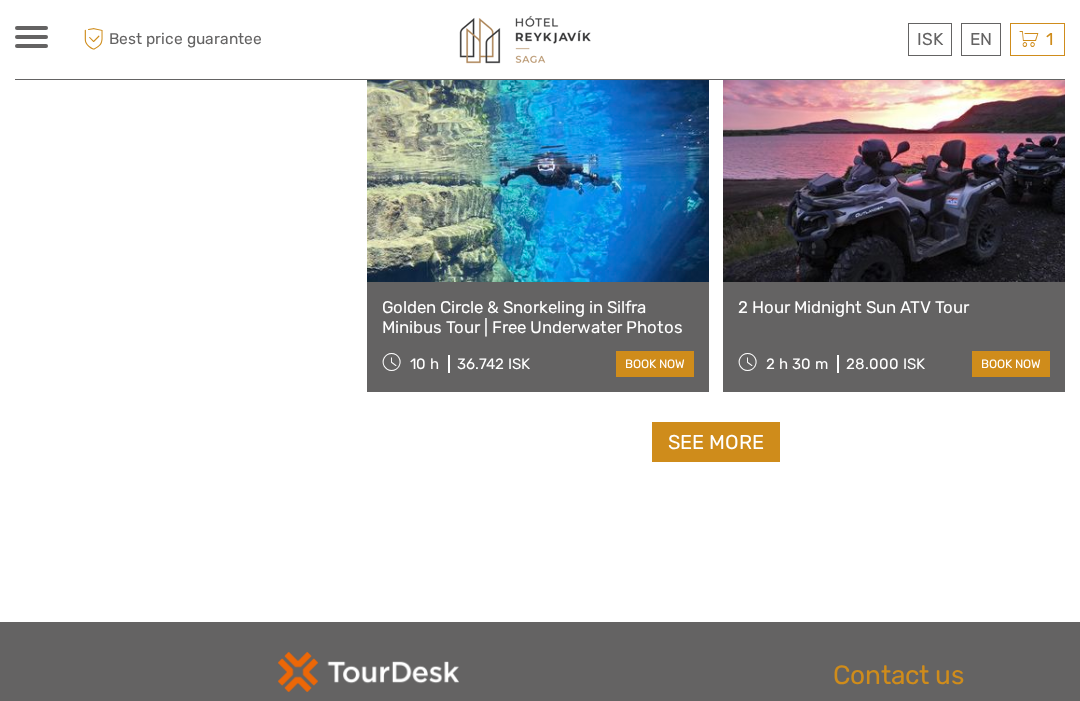 click on "See more" at bounding box center [716, 442] 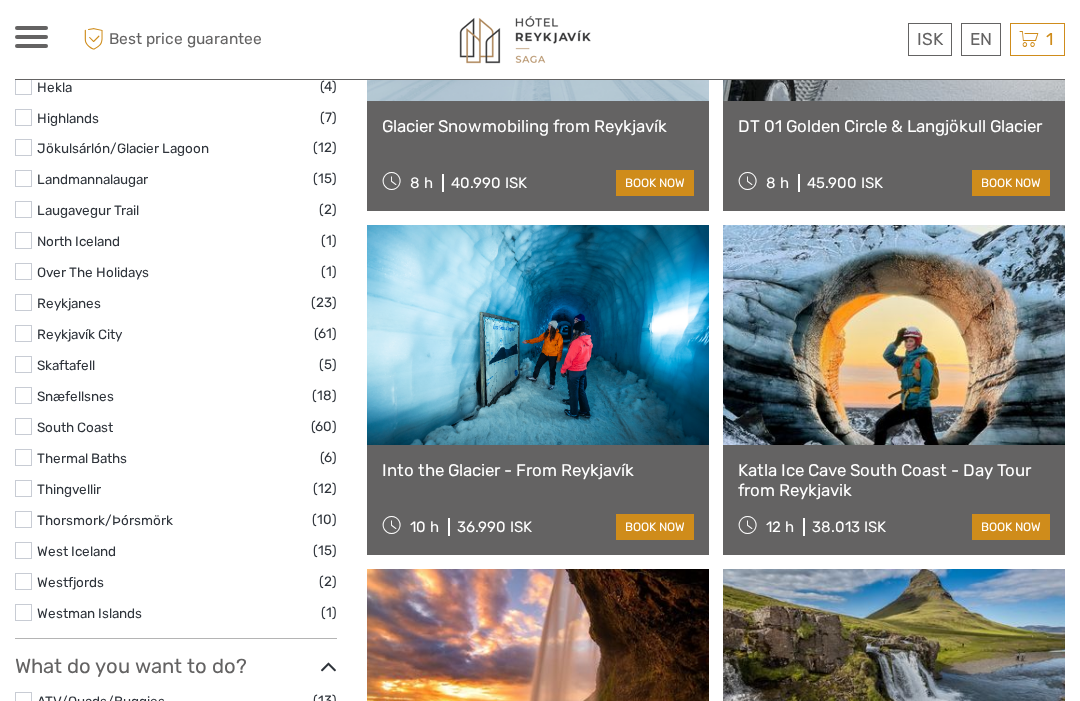 scroll, scrollTop: 1100, scrollLeft: 0, axis: vertical 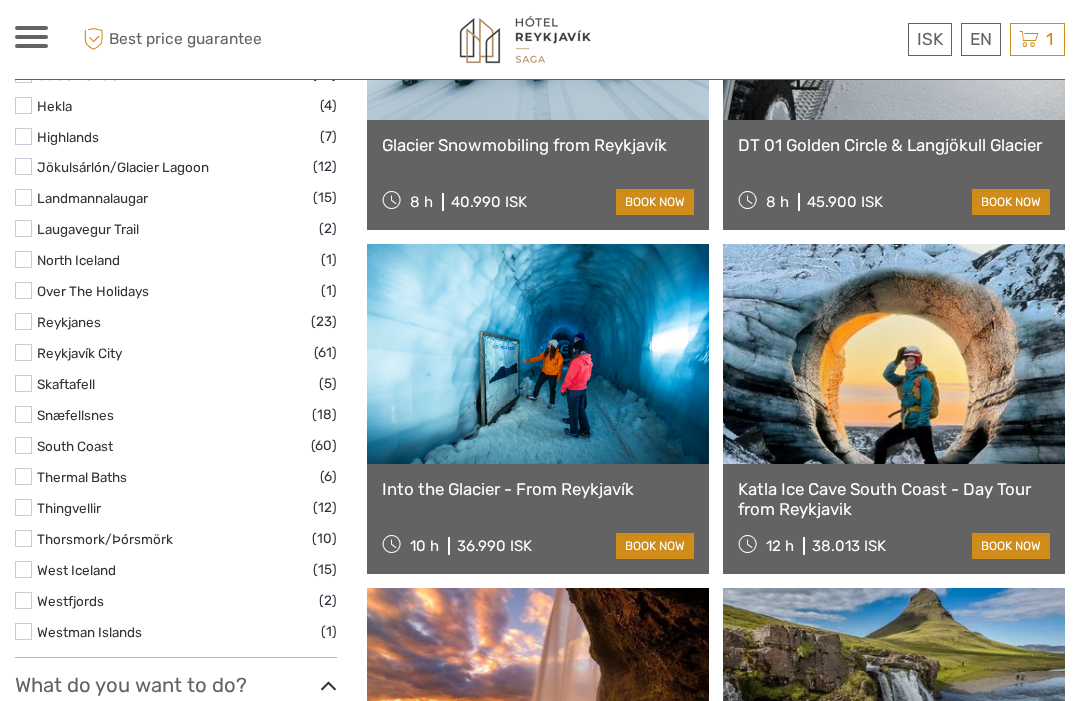 click at bounding box center [1029, 39] 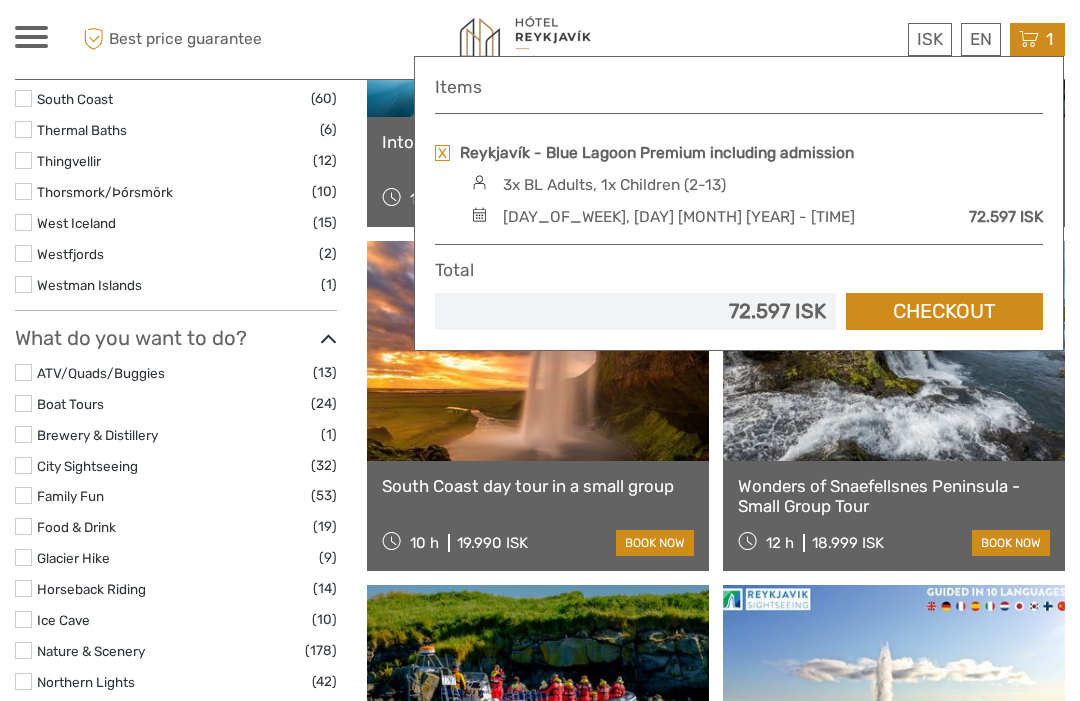 scroll, scrollTop: 1446, scrollLeft: 0, axis: vertical 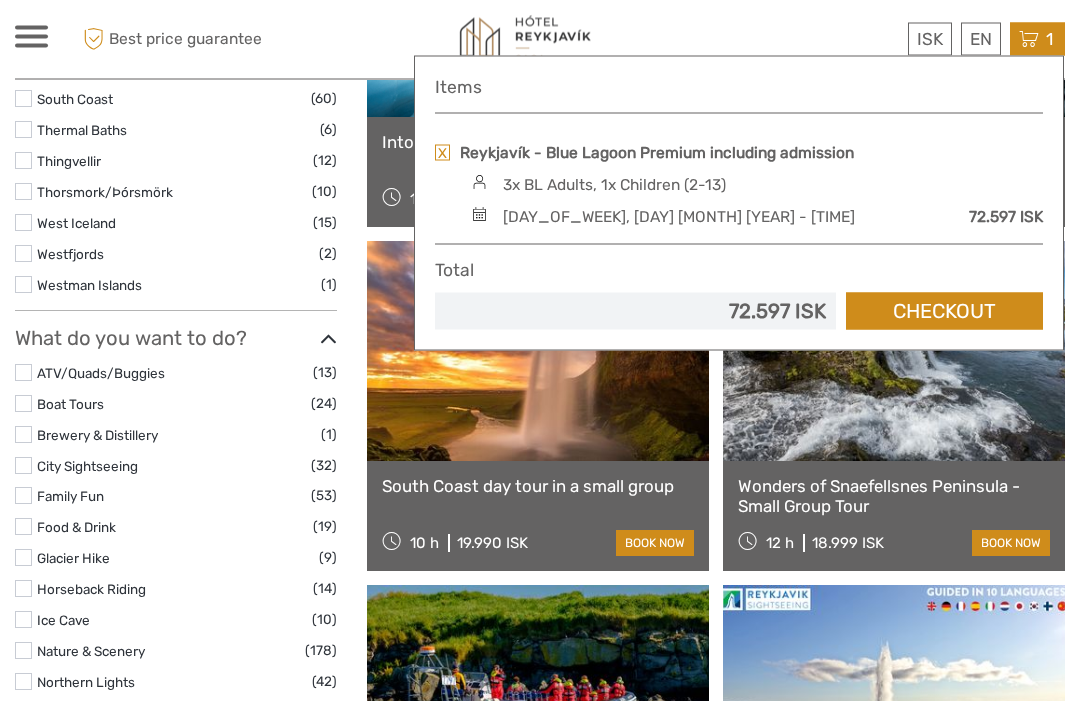 click on "South Coast day tour in a small group
10 h
19.990 ISK
book now" at bounding box center (538, 517) 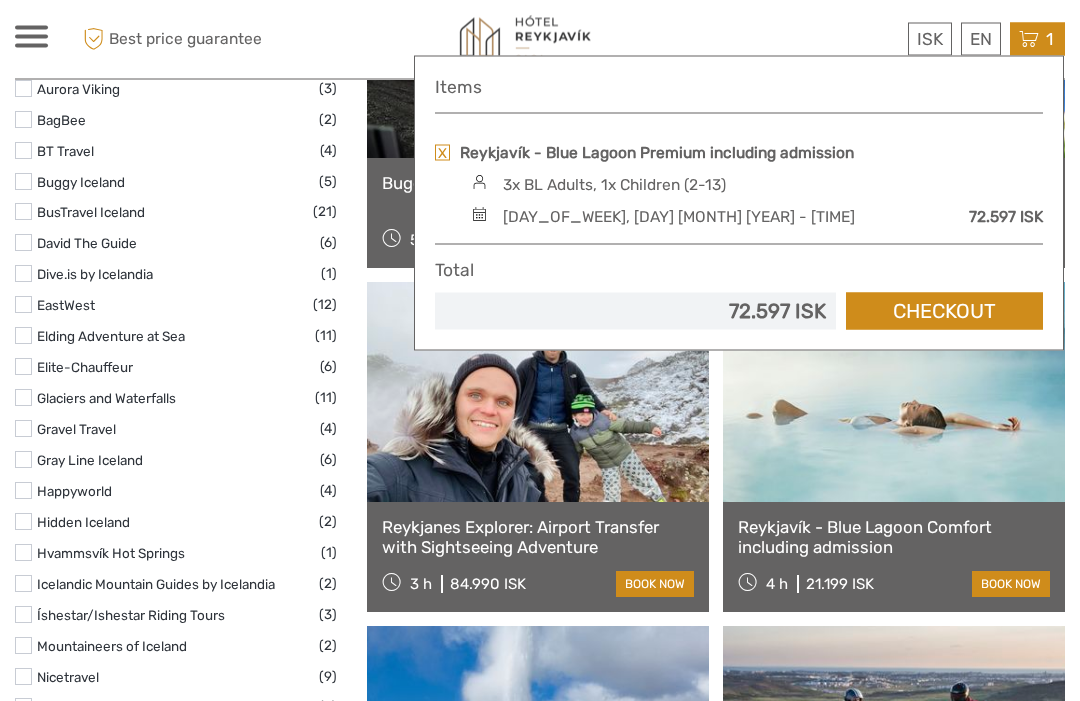 scroll, scrollTop: 2438, scrollLeft: 0, axis: vertical 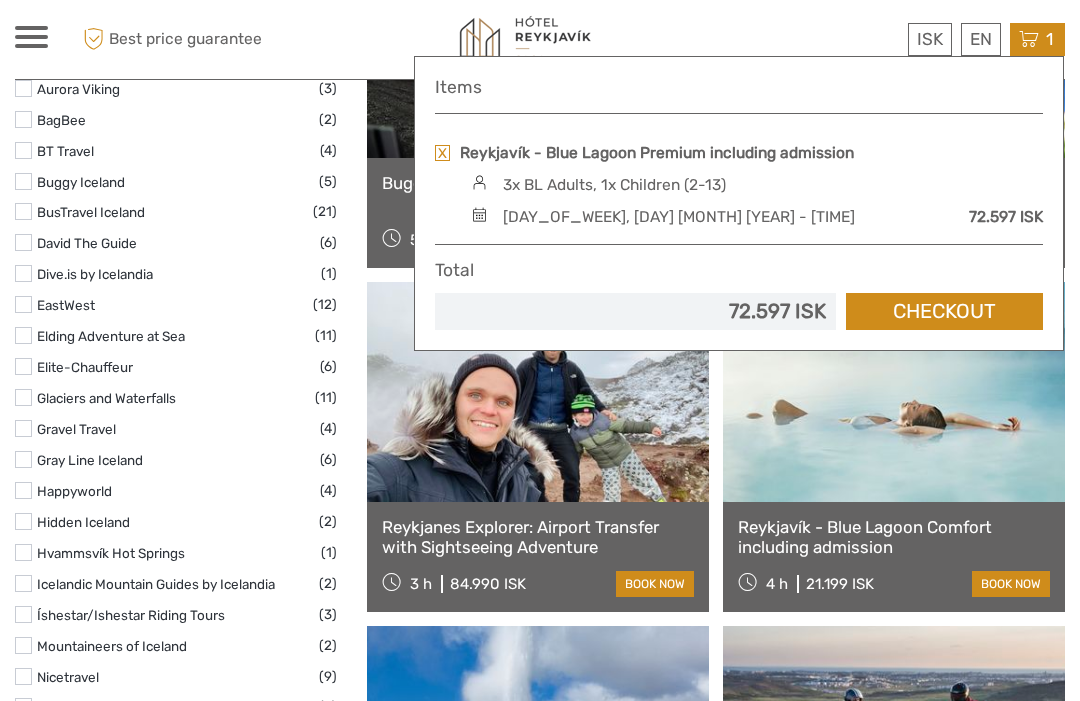 click at bounding box center [894, 392] 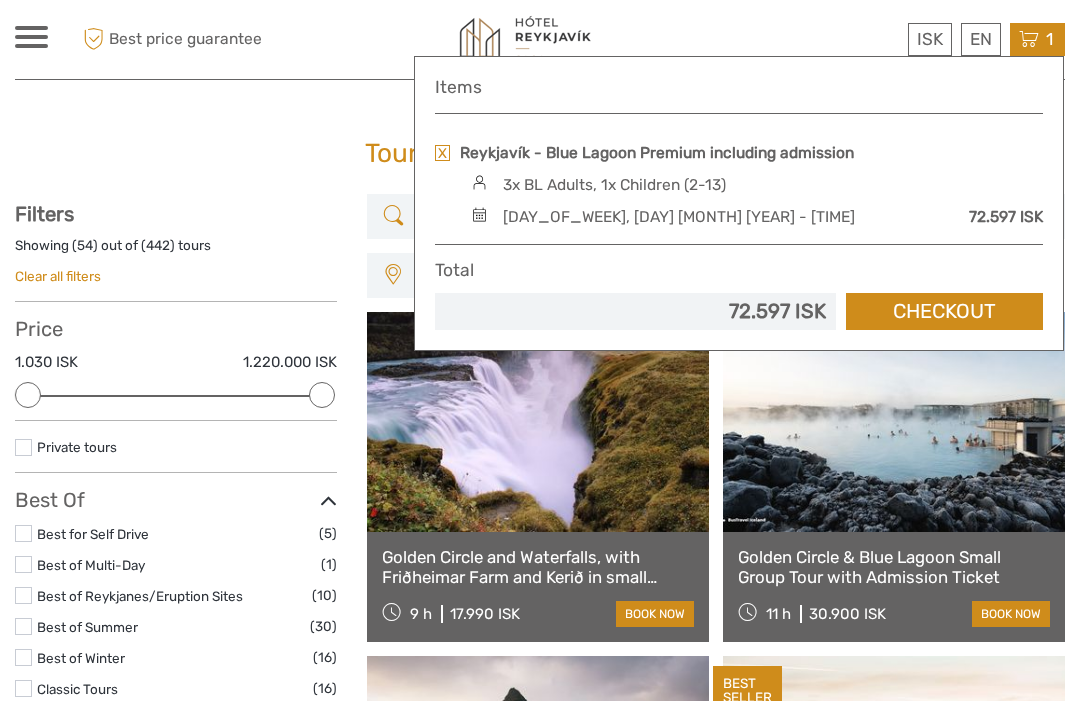 scroll, scrollTop: 2505, scrollLeft: 0, axis: vertical 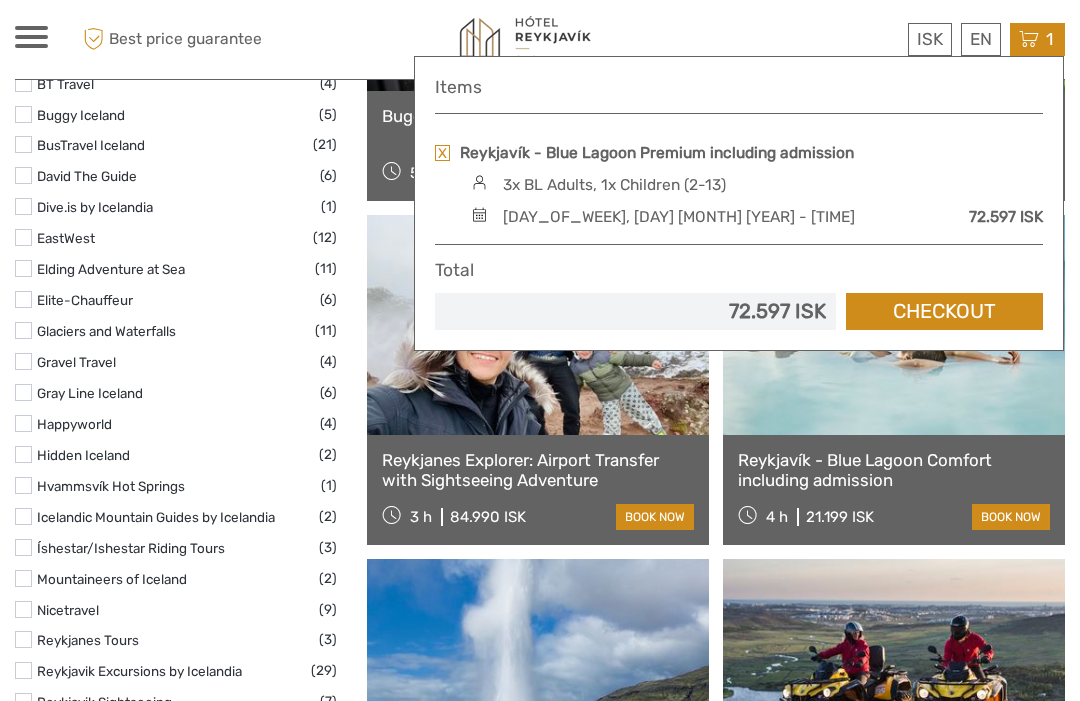 click on "Show filters
Hide filters
Filters
Showing ( 54 ) out of ( 442 ) tours
Clear all filters
Price
1.030 ISK   1.220.000 ISK
Clear
Private tours
Best Of
Best for Self Drive
(5)
Best of Multi-Day
(1)
Best of Reykjanes/Eruption Sites
(10)
Best of Summer
(30)
Best of Winter
(16)
Classic Tours
(16)
No available tags
Travel Method" at bounding box center (191, 2435) 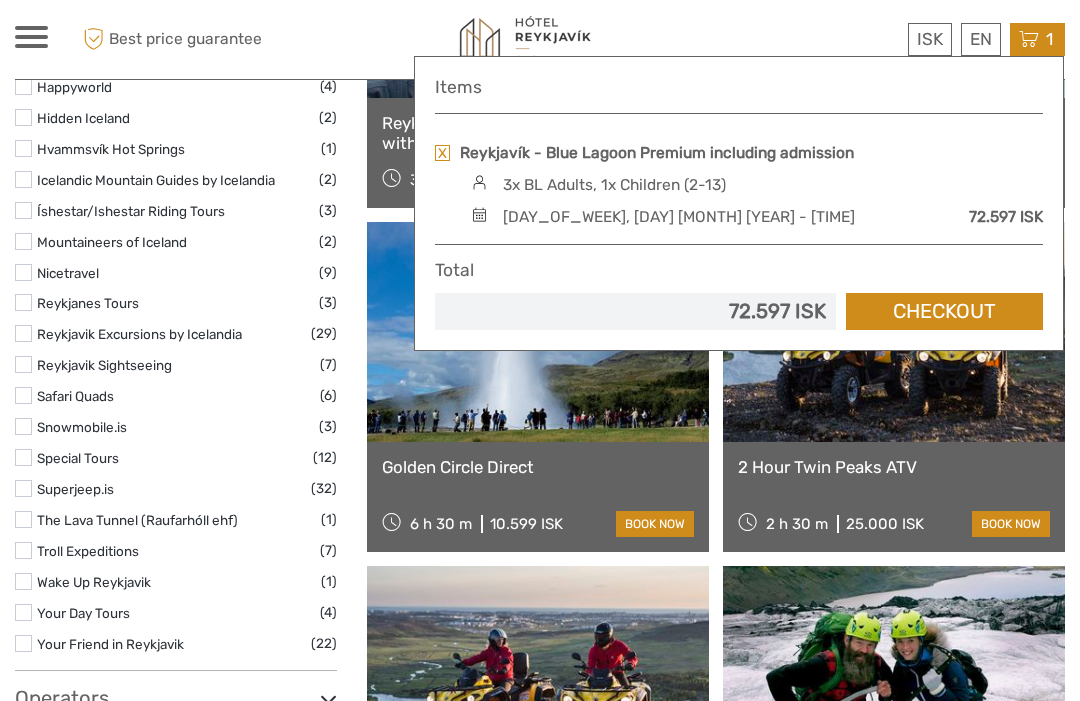 scroll, scrollTop: 2843, scrollLeft: 0, axis: vertical 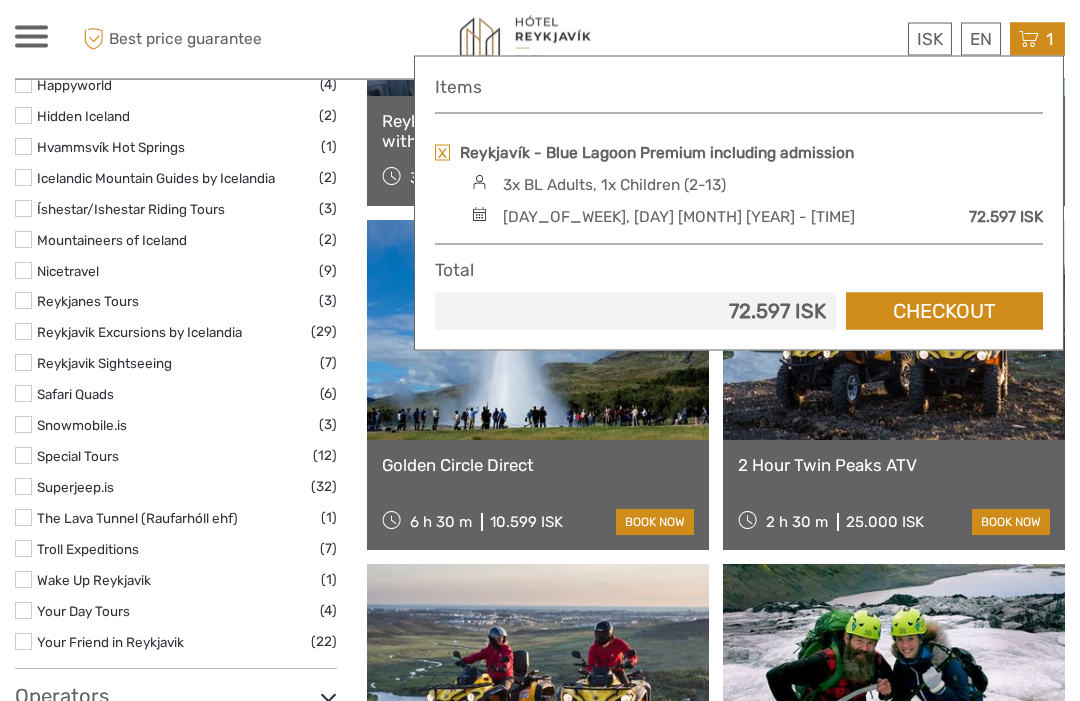click on "Items" at bounding box center [739, 87] 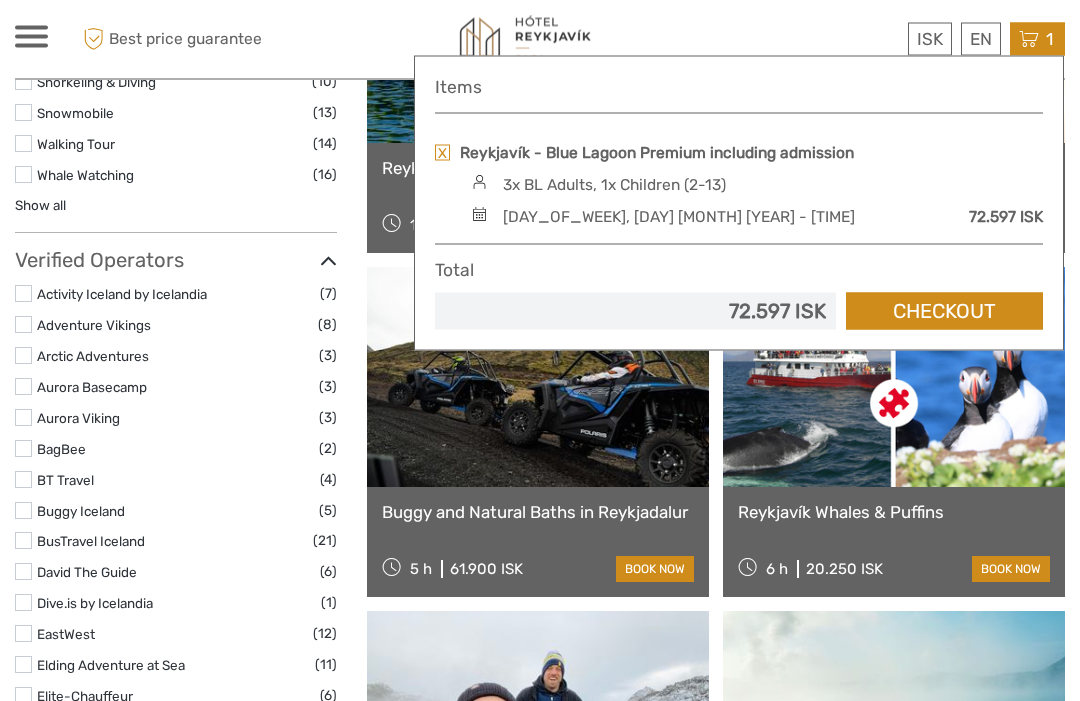 click at bounding box center (442, 153) 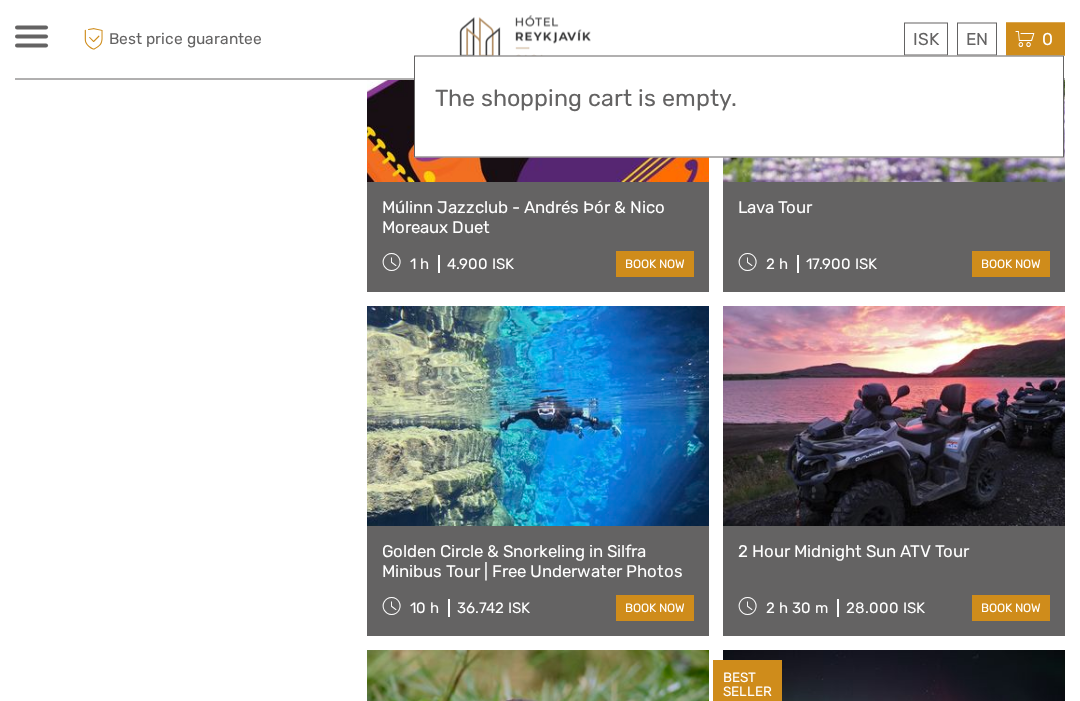 scroll, scrollTop: 5740, scrollLeft: 0, axis: vertical 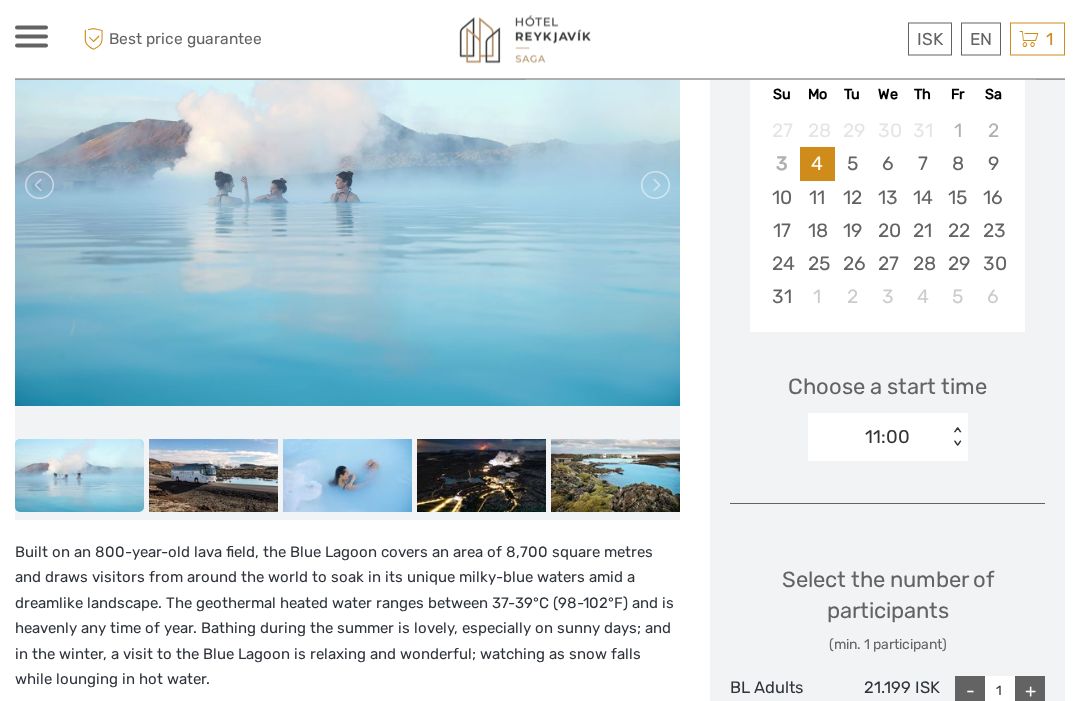 click on "5" at bounding box center (852, 164) 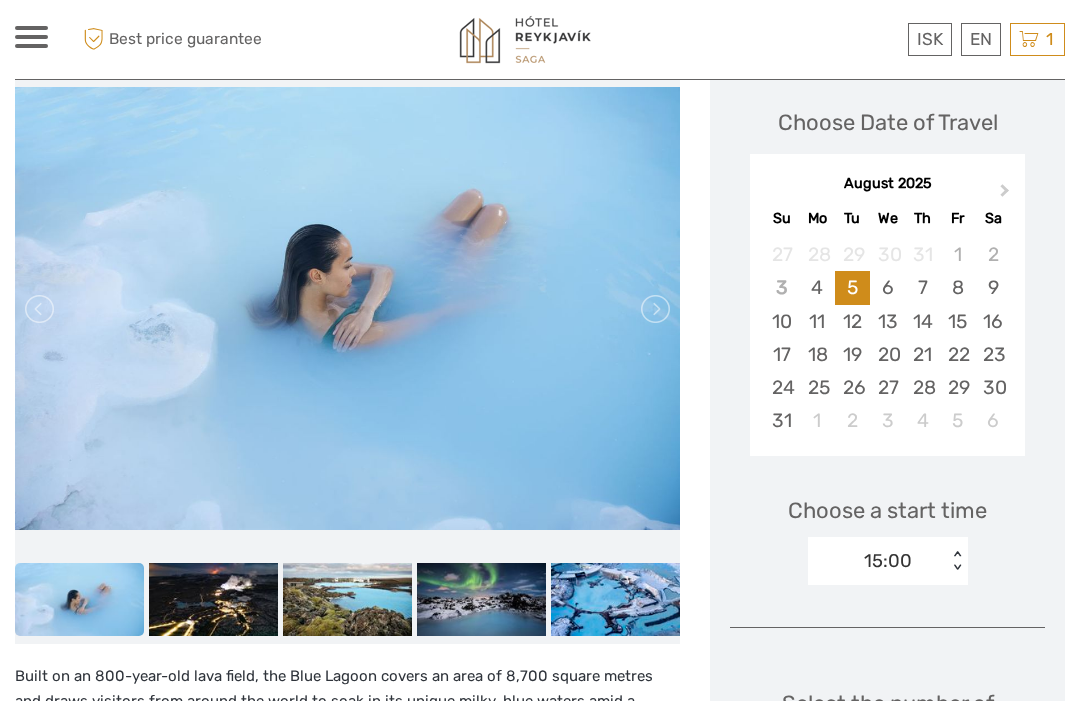scroll, scrollTop: 266, scrollLeft: 0, axis: vertical 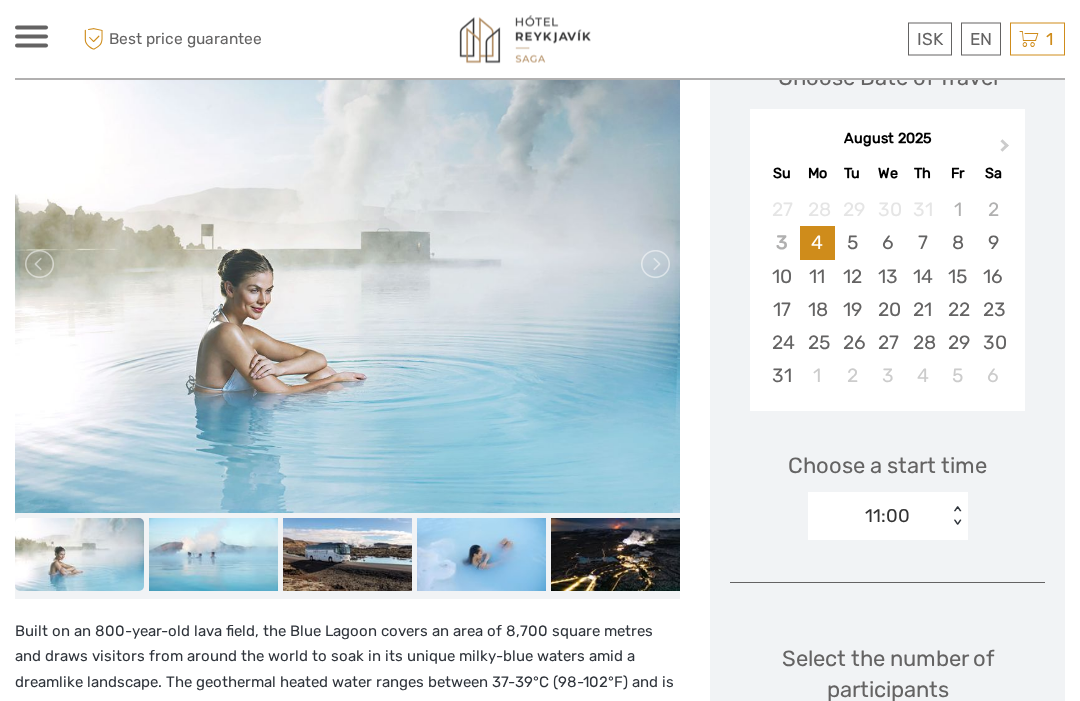 click on "5" at bounding box center (852, 243) 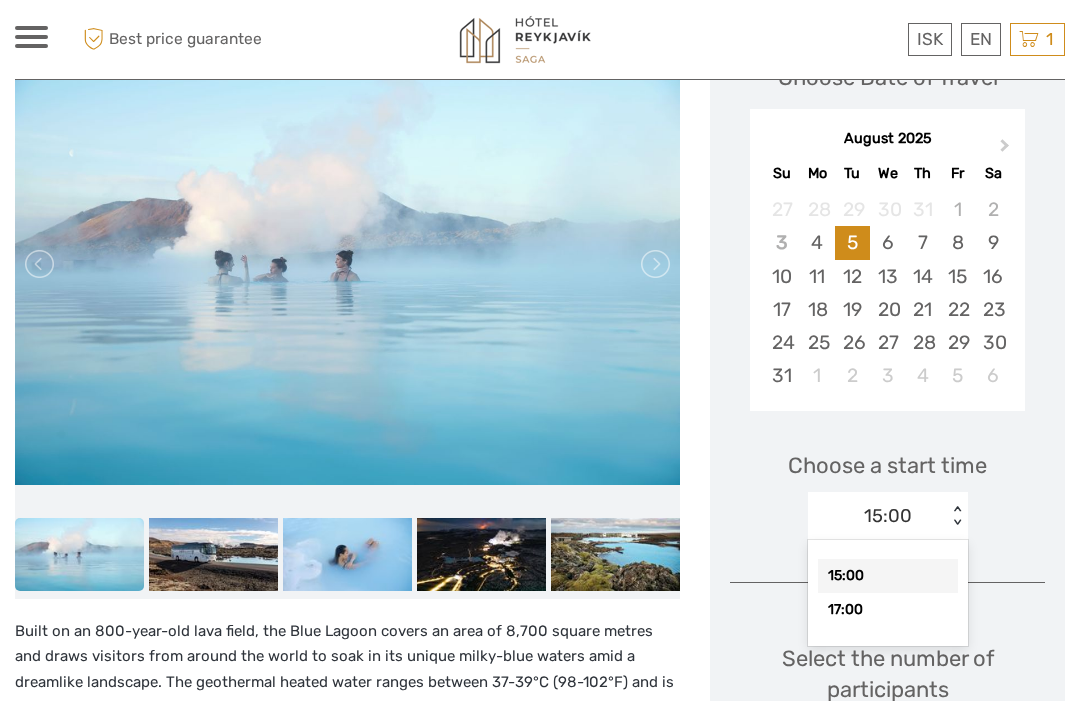 click on "Choose a start time option 15:00 selected, 1 of 2. 2 results available. Use Up and Down to choose options, press Enter to select the currently focused option, press Escape to exit the menu, press Tab to select the option and exit the menu. 15:00 < > 15:00 17:00" at bounding box center [887, 486] 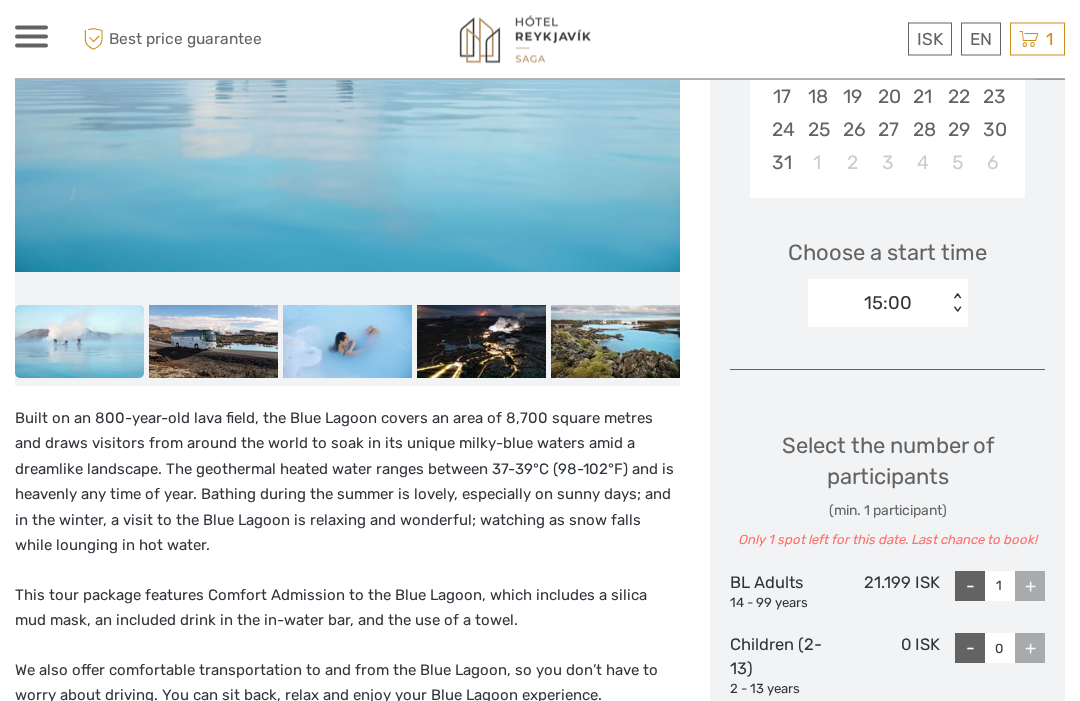 scroll, scrollTop: 559, scrollLeft: 0, axis: vertical 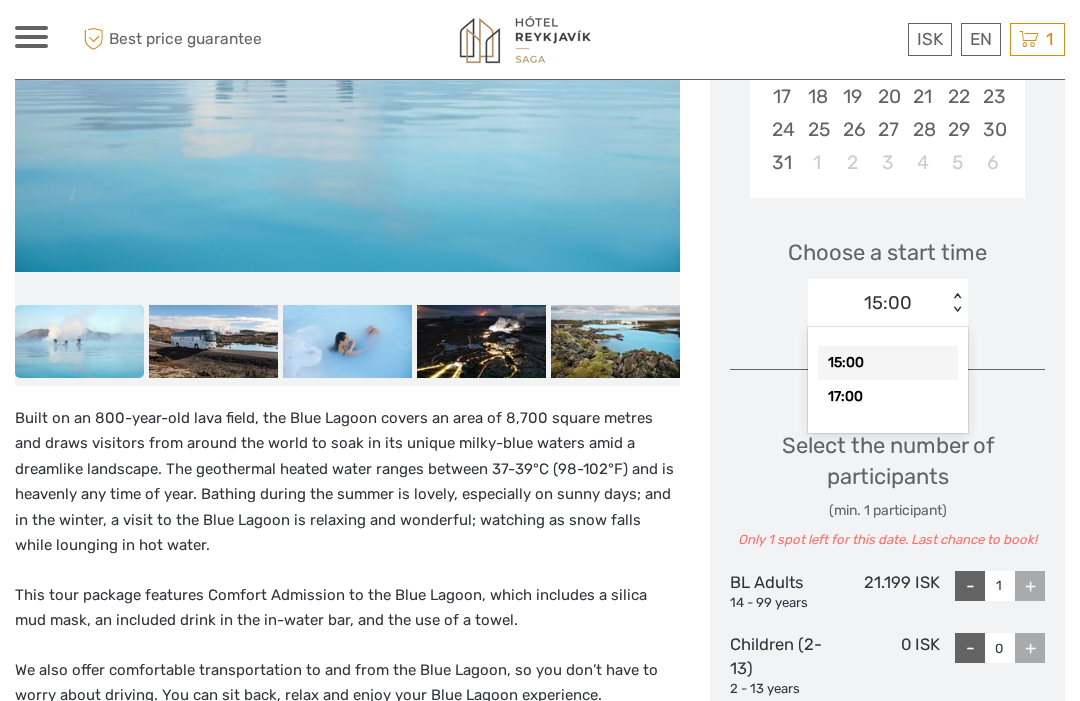 click on "17:00" at bounding box center [888, 397] 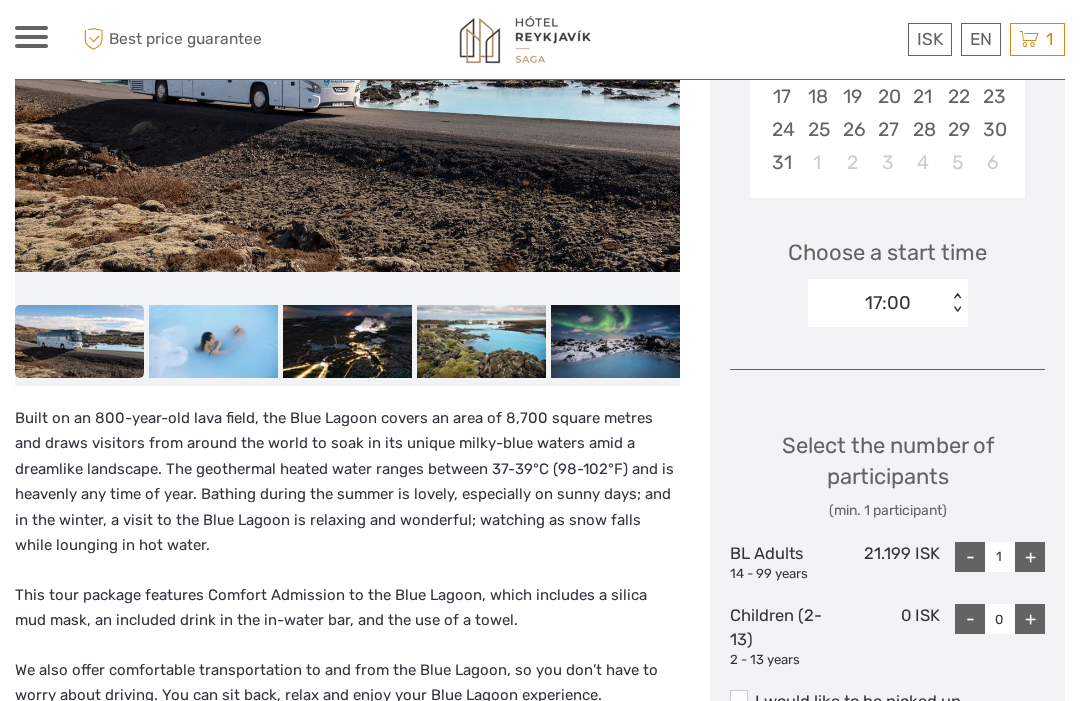 click on "+" at bounding box center (1030, 557) 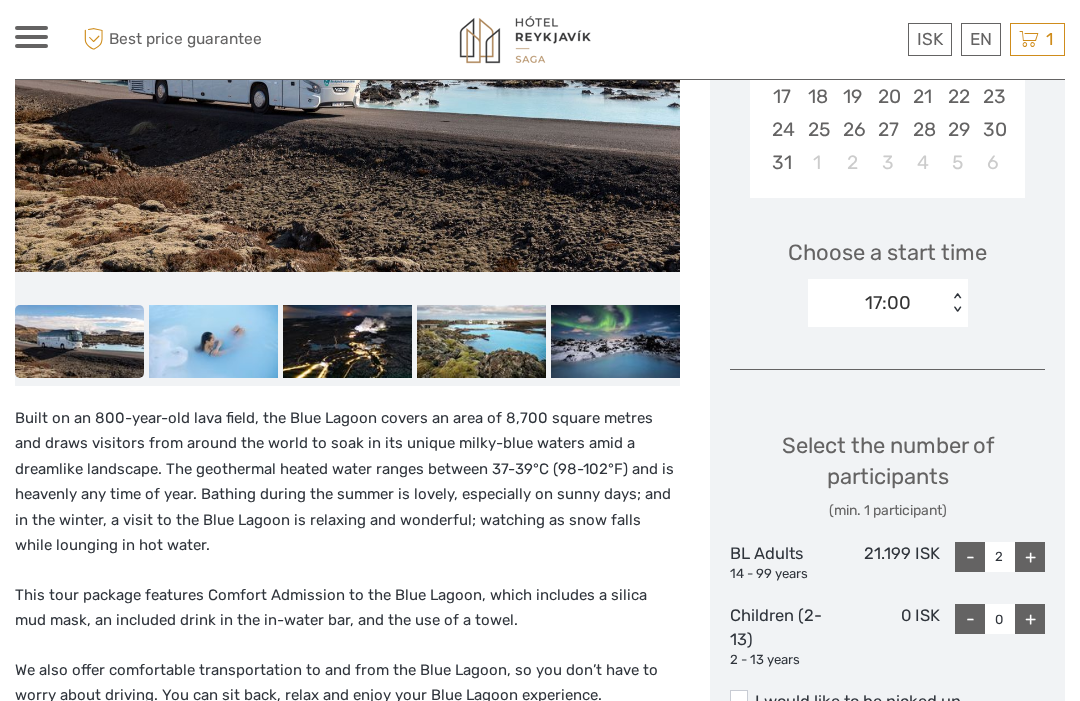 click on "+" at bounding box center (1030, 557) 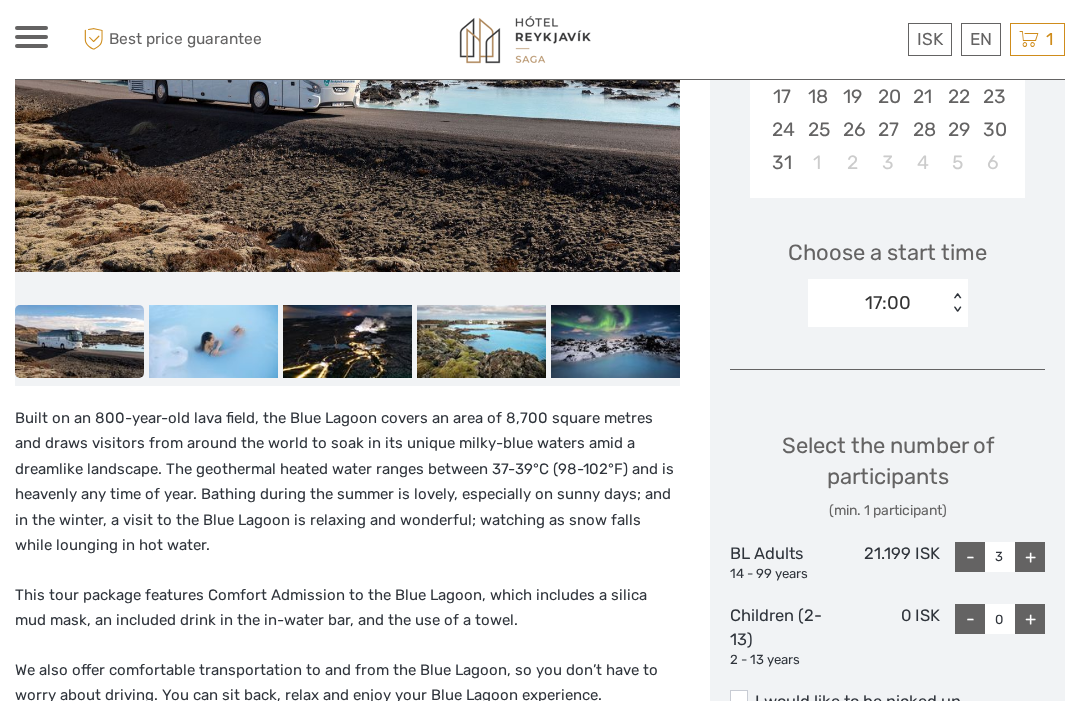 click on "+" at bounding box center [1030, 557] 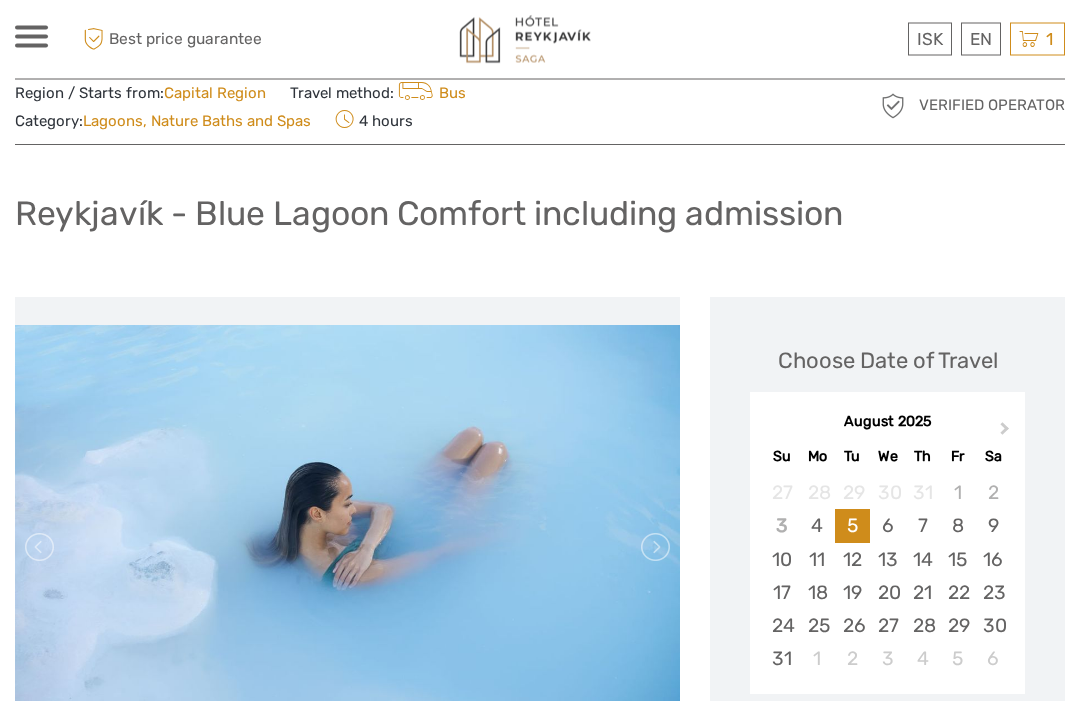 scroll, scrollTop: 0, scrollLeft: 0, axis: both 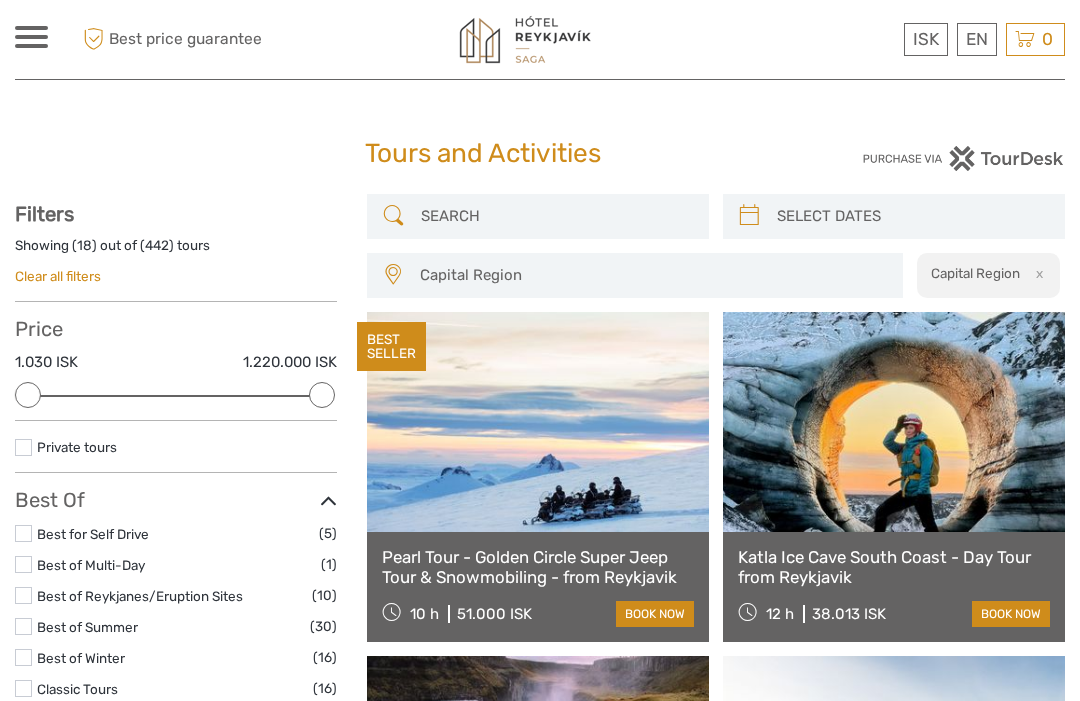 click at bounding box center [556, 216] 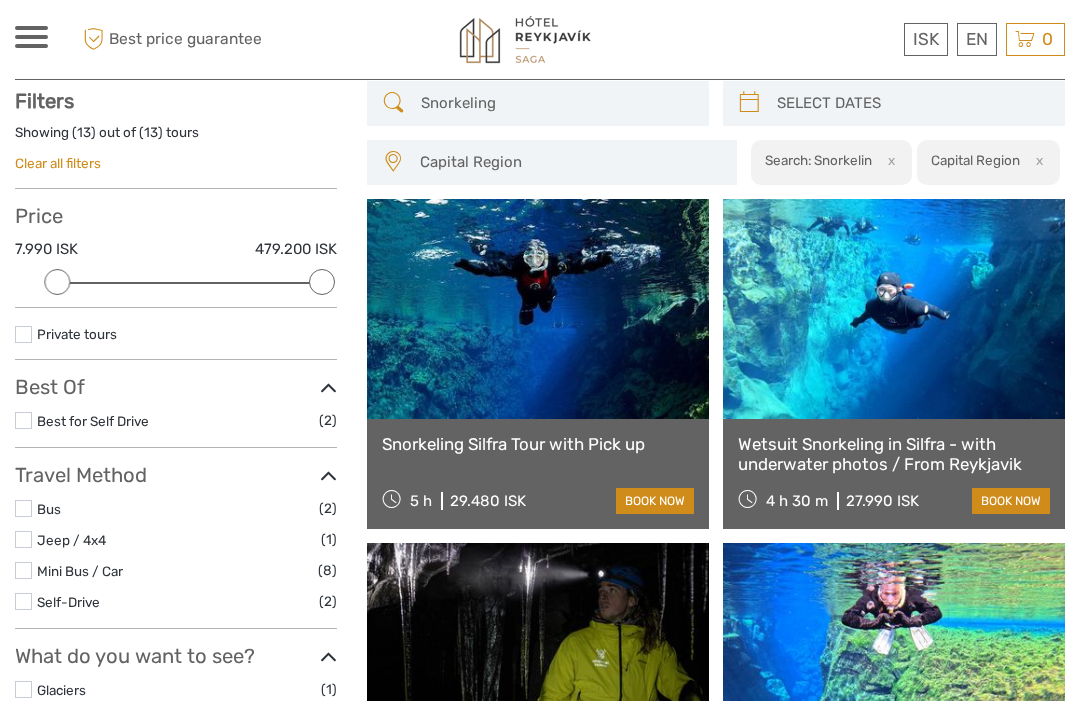 type on "Snorkeling" 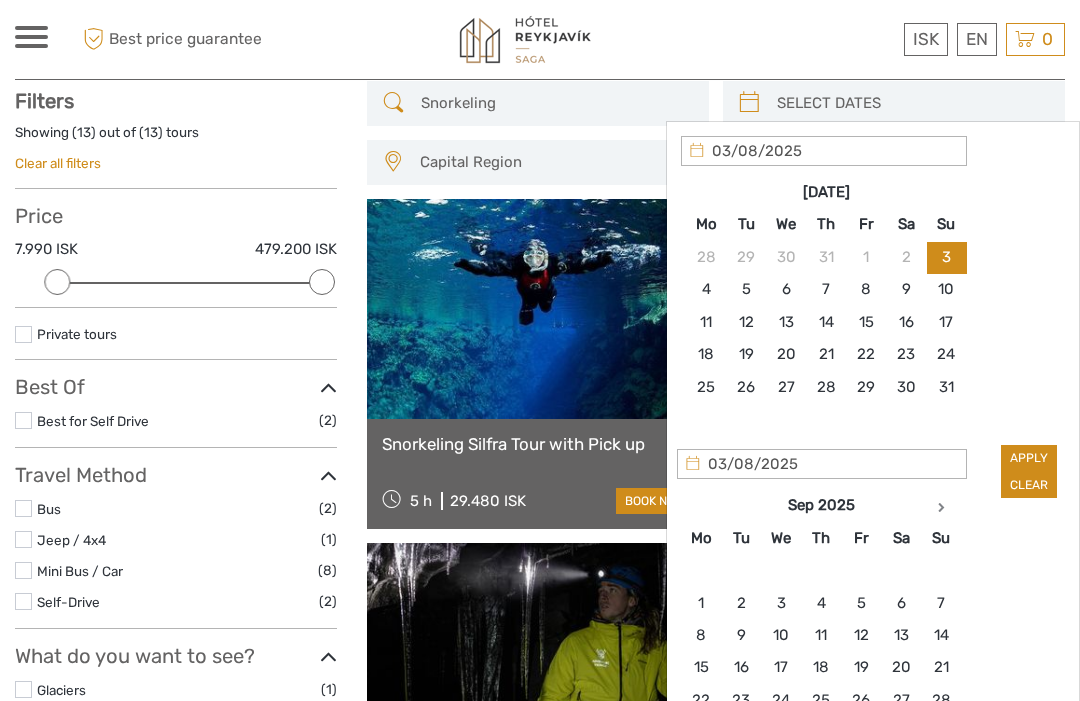 scroll, scrollTop: 112, scrollLeft: 0, axis: vertical 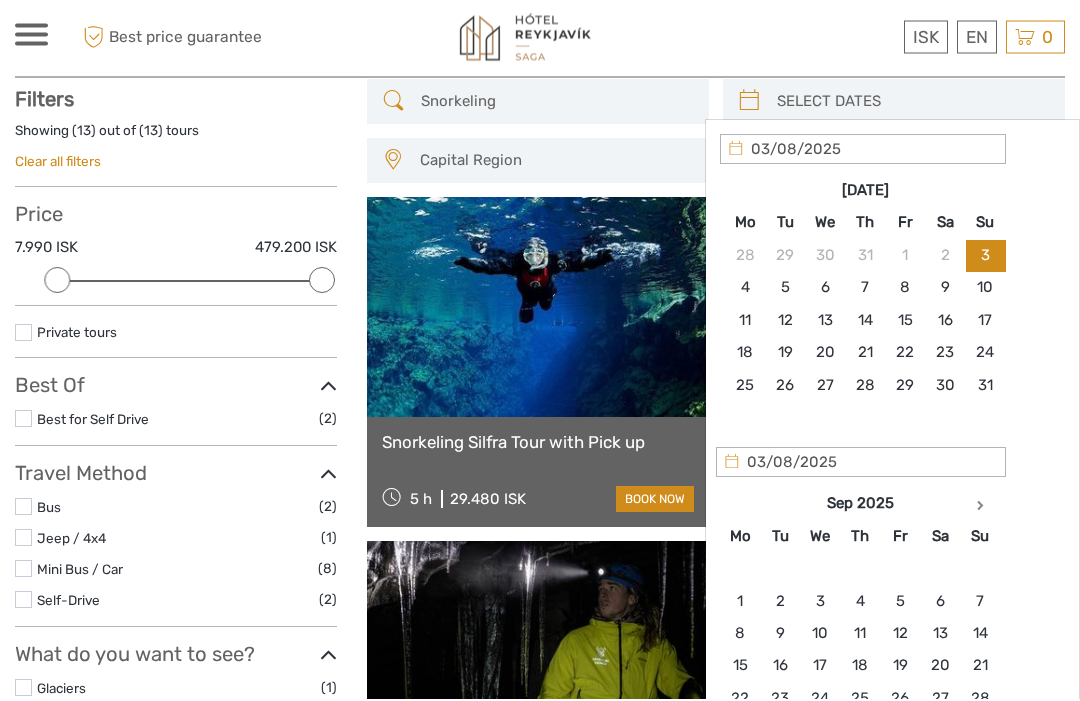 type on "[DD]/[MM]/[YYYY]" 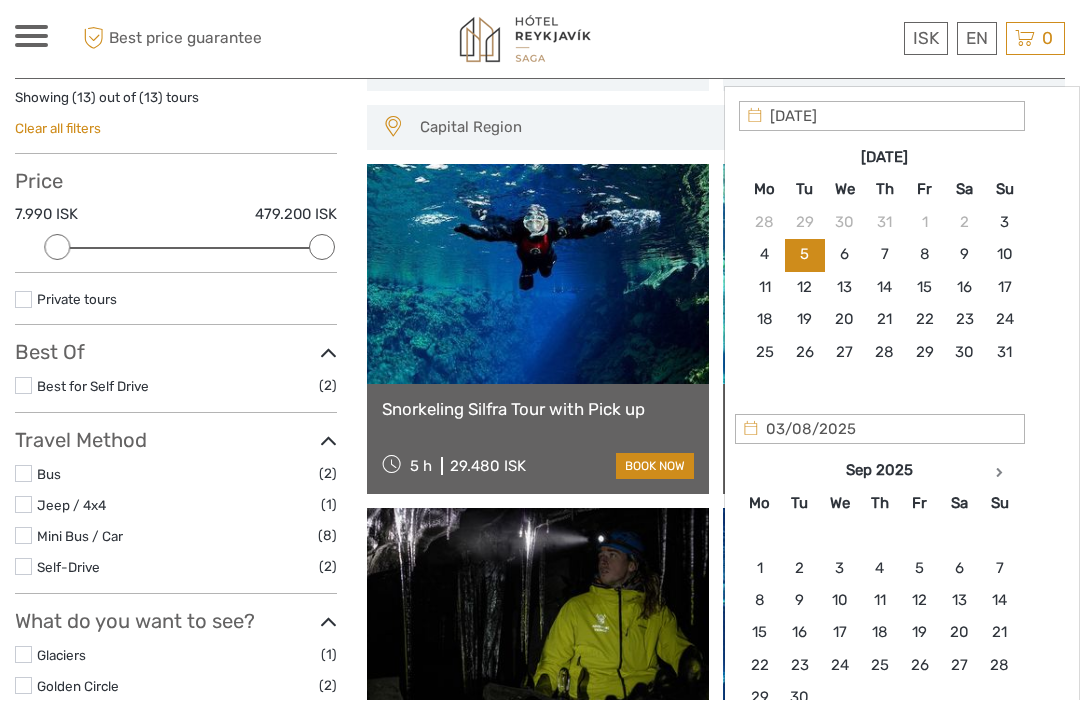 scroll, scrollTop: 148, scrollLeft: 0, axis: vertical 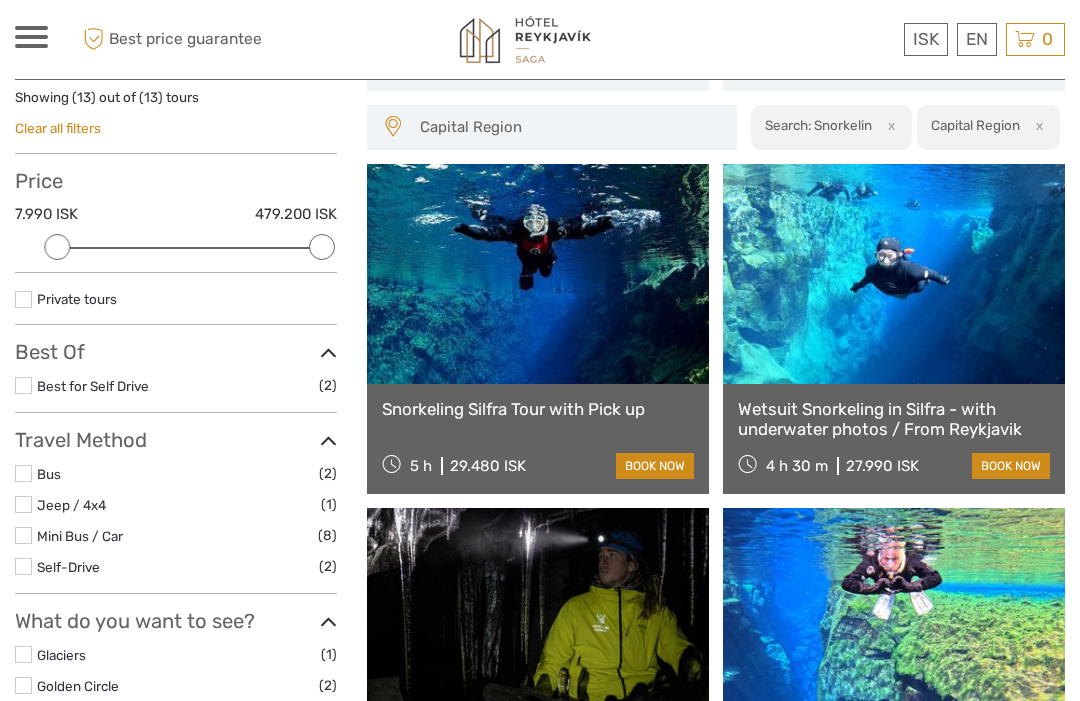 click at bounding box center (538, 274) 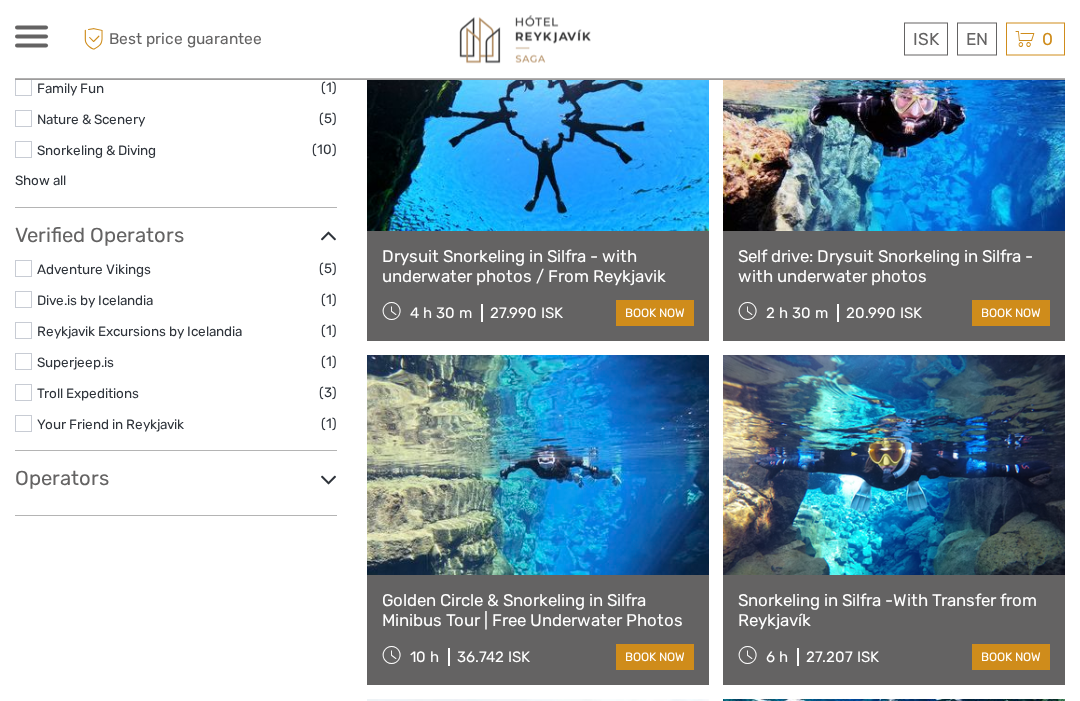 scroll, scrollTop: 989, scrollLeft: 0, axis: vertical 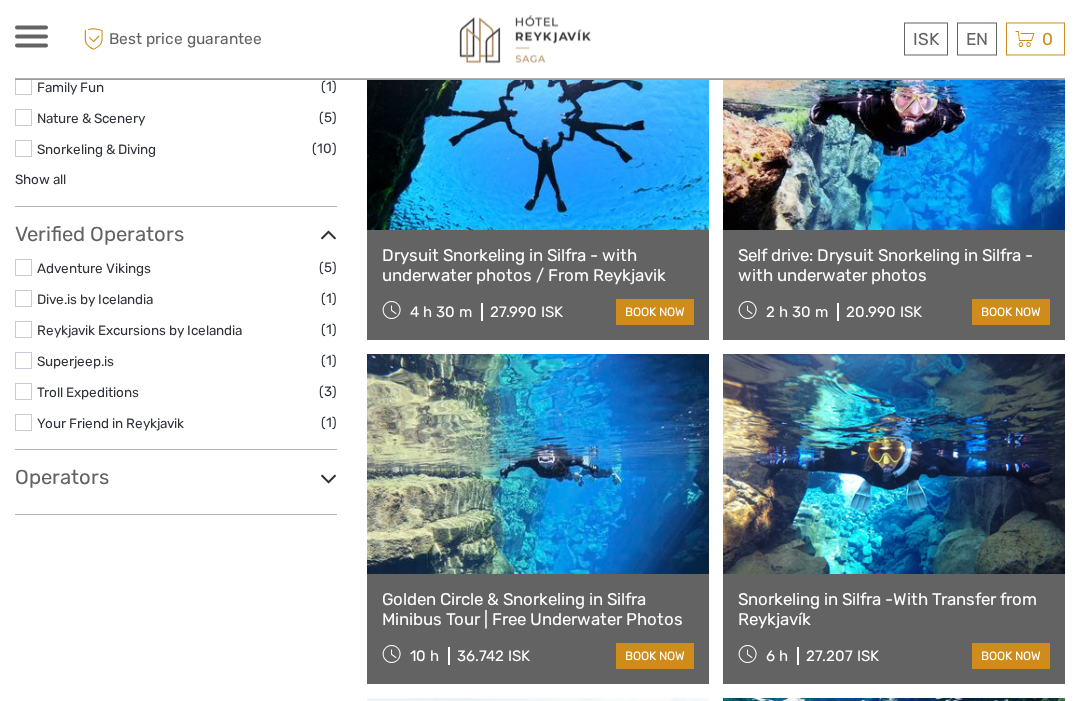 click at bounding box center (894, 465) 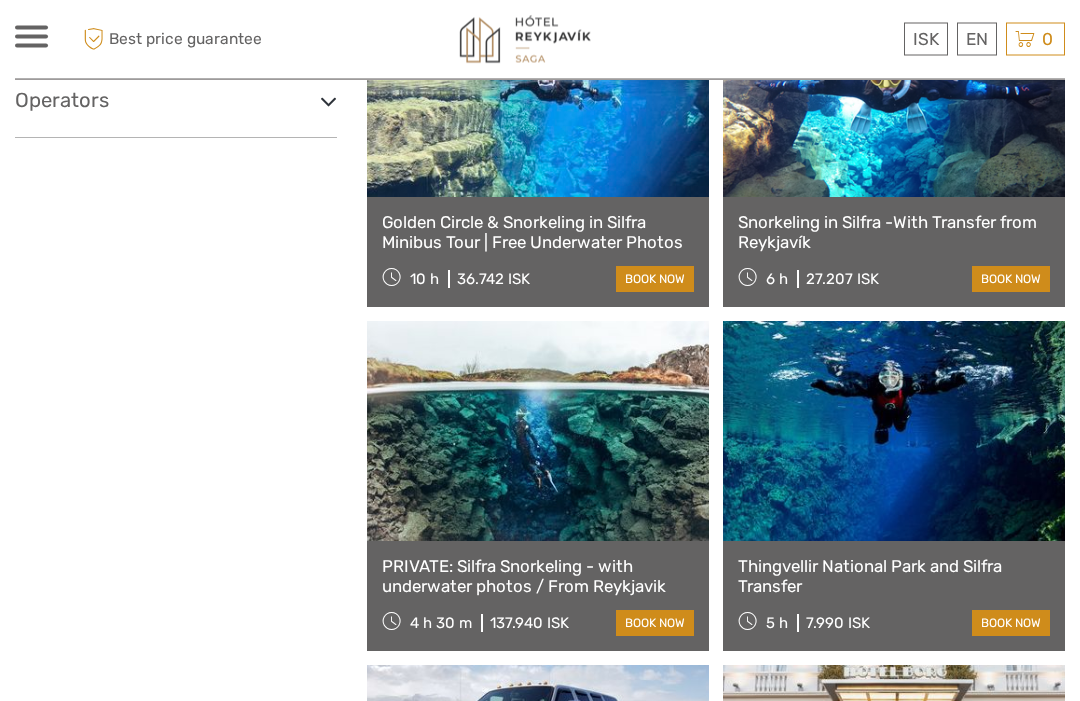 scroll, scrollTop: 1367, scrollLeft: 0, axis: vertical 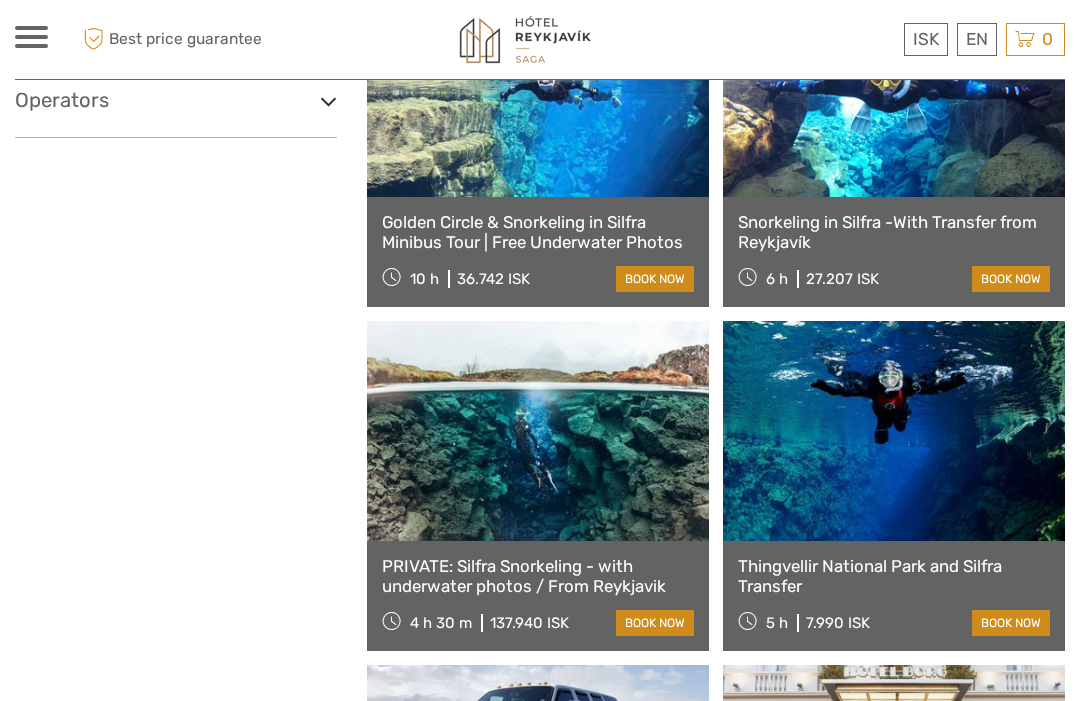 click at bounding box center [538, 431] 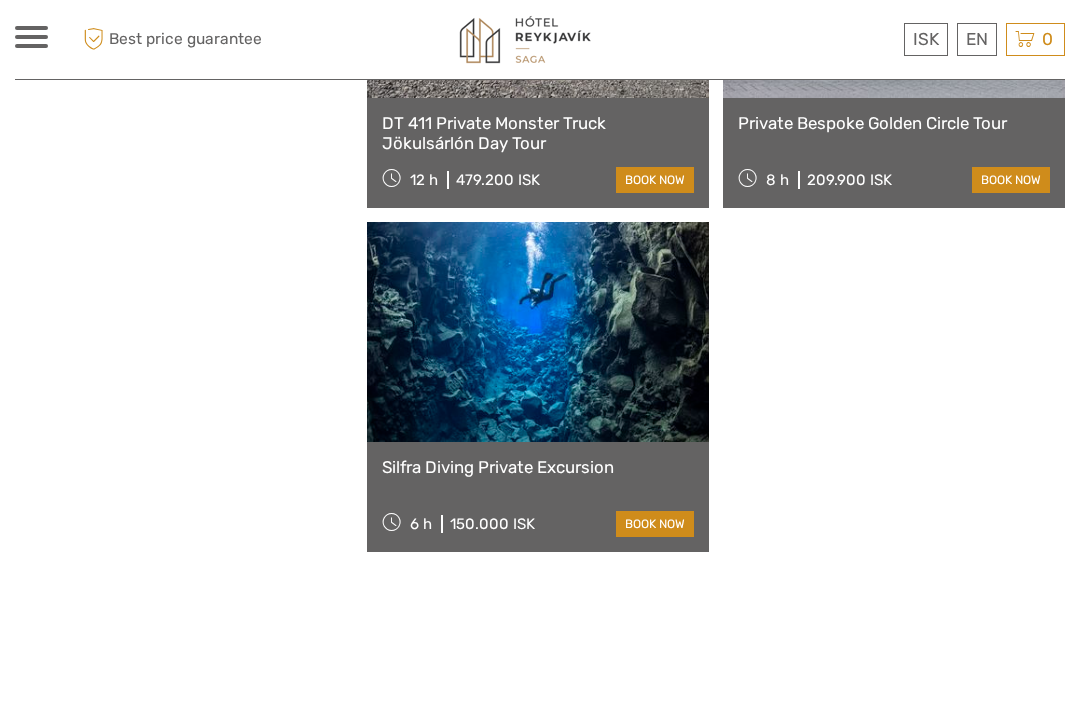 scroll, scrollTop: 2151, scrollLeft: 0, axis: vertical 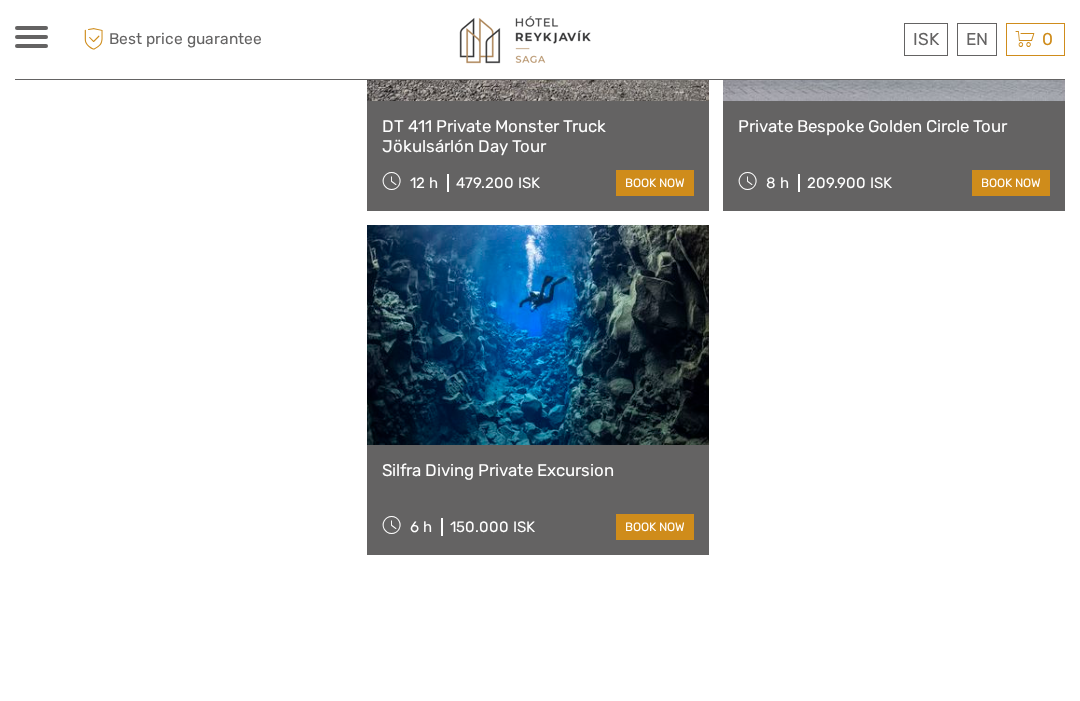 click at bounding box center [538, 335] 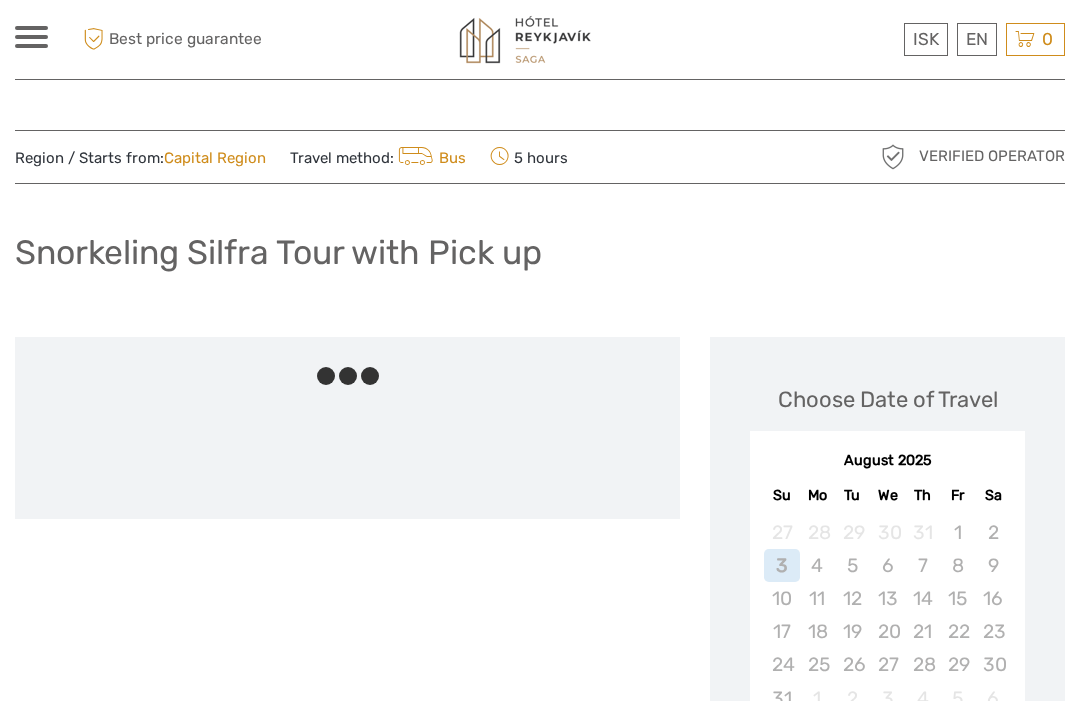 scroll, scrollTop: 0, scrollLeft: 0, axis: both 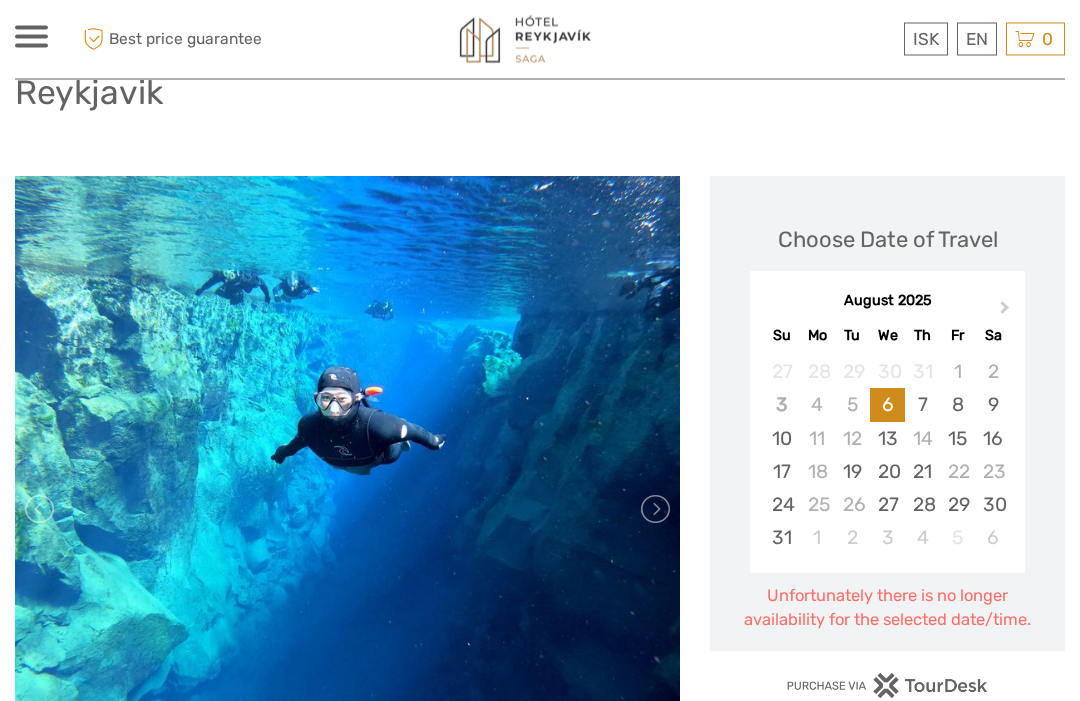 click on "7" at bounding box center (922, 405) 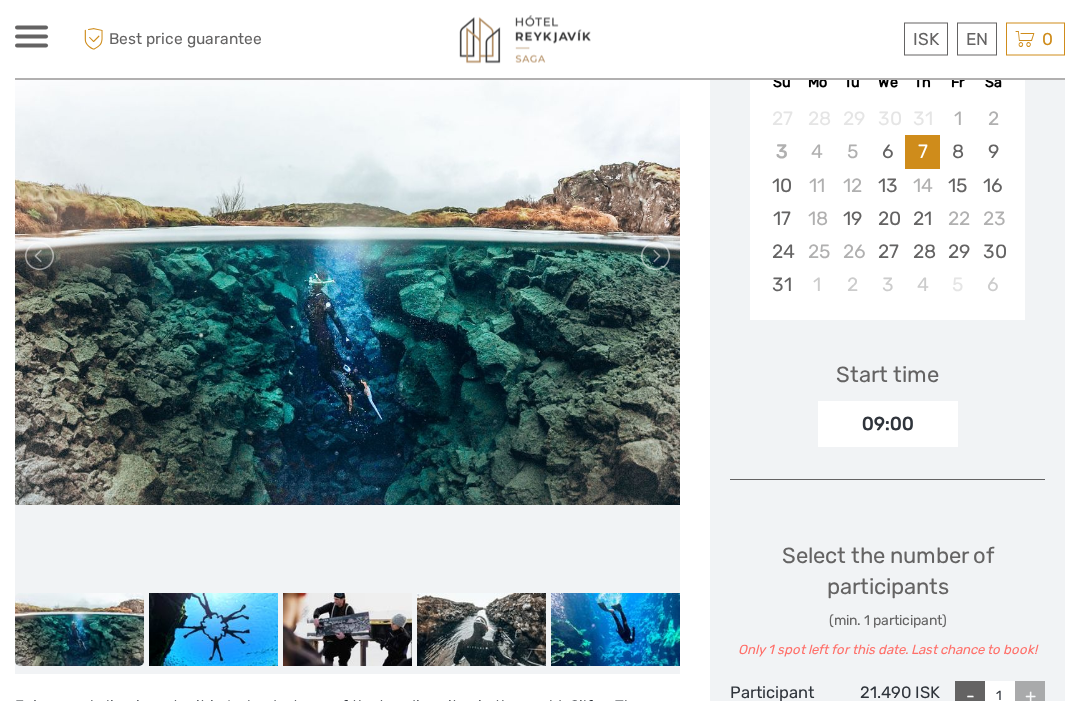 scroll, scrollTop: 454, scrollLeft: 0, axis: vertical 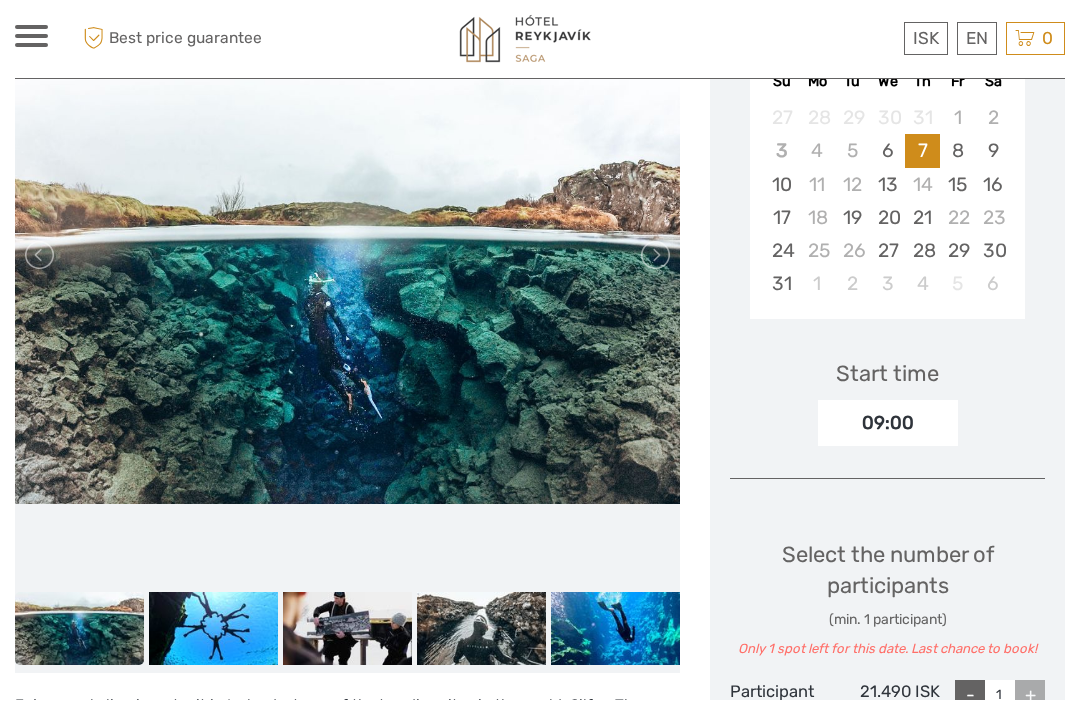 click on "09:00" at bounding box center (888, 424) 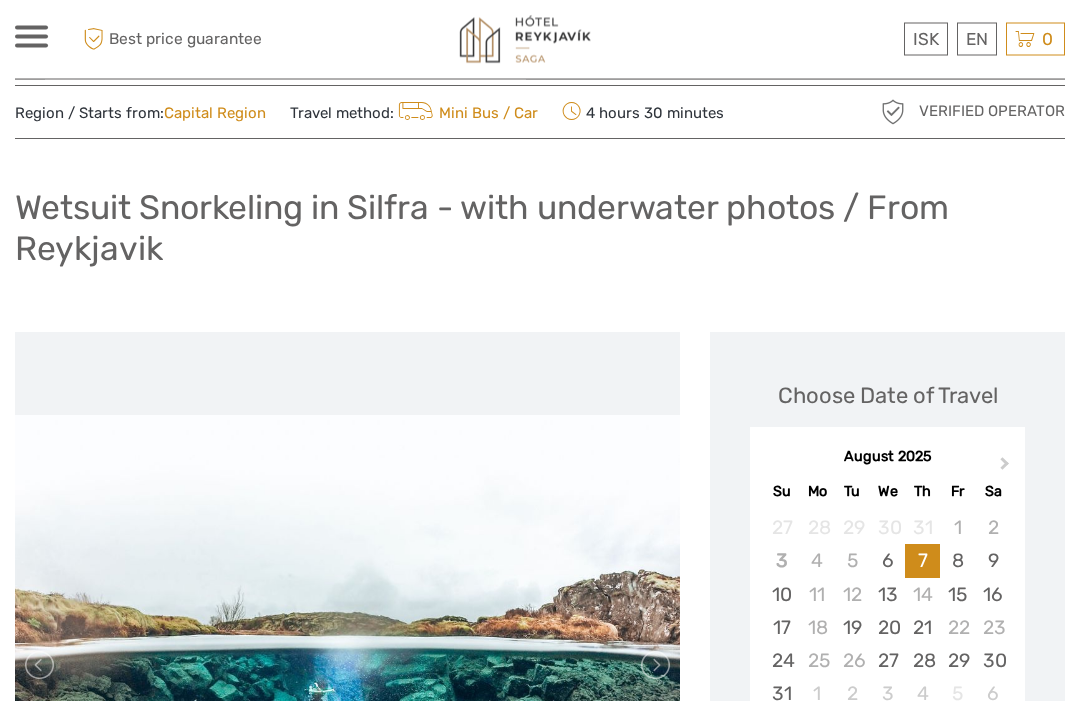 scroll, scrollTop: 0, scrollLeft: 0, axis: both 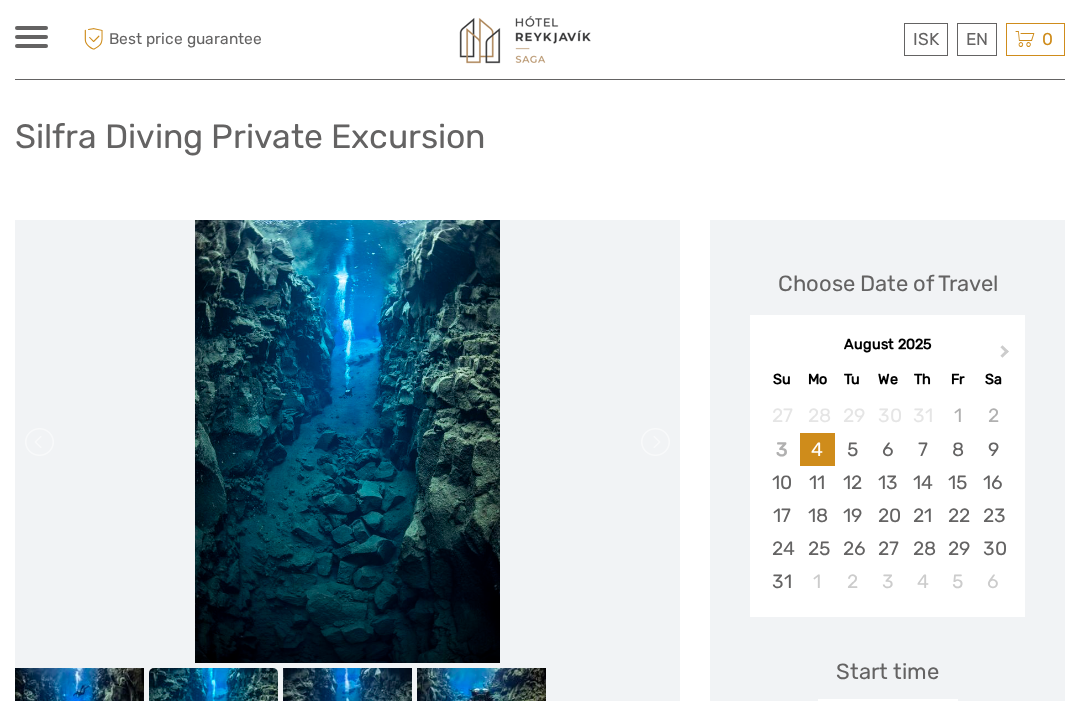 click on "6" at bounding box center (887, 449) 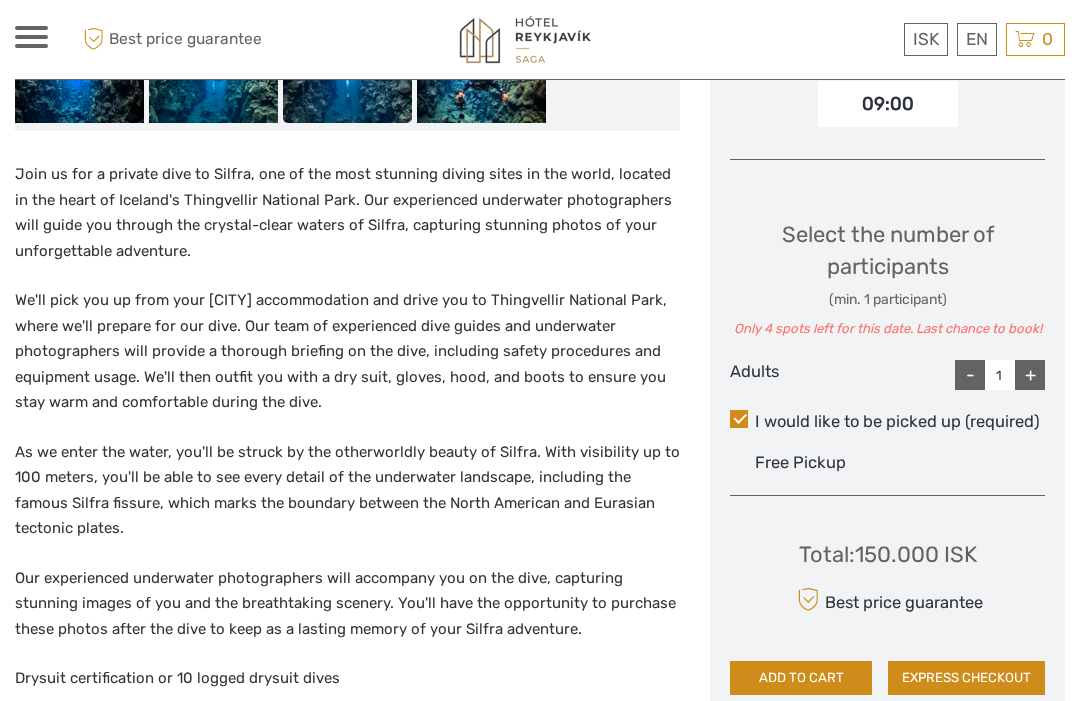 scroll, scrollTop: 734, scrollLeft: 0, axis: vertical 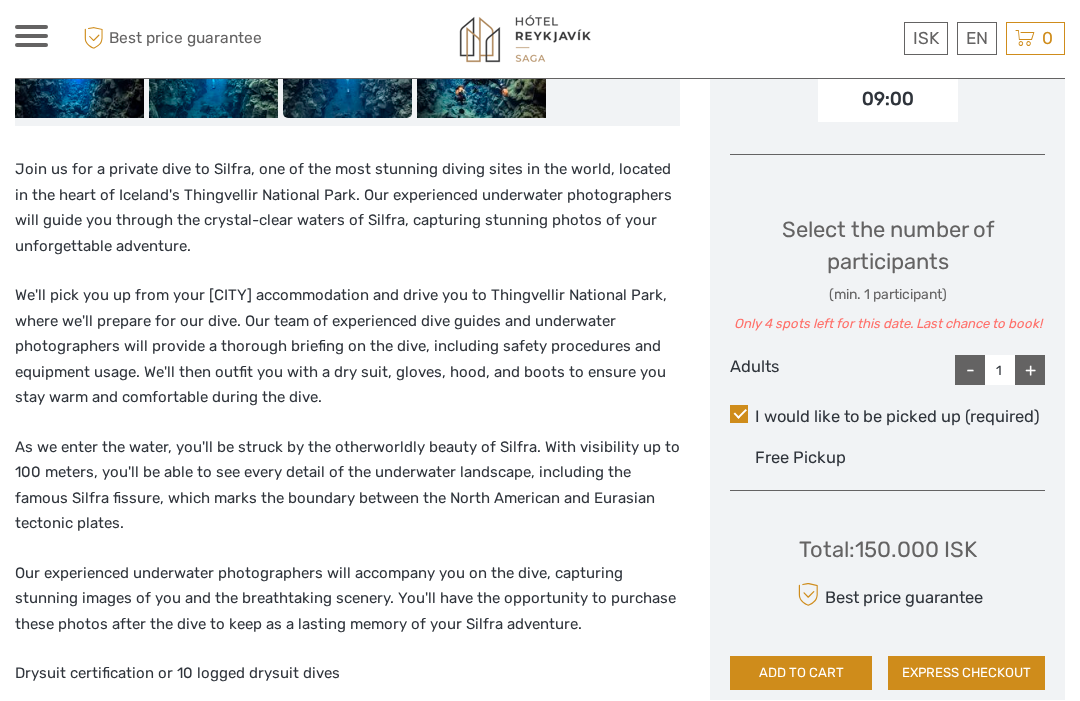 click on "+" at bounding box center [1030, 371] 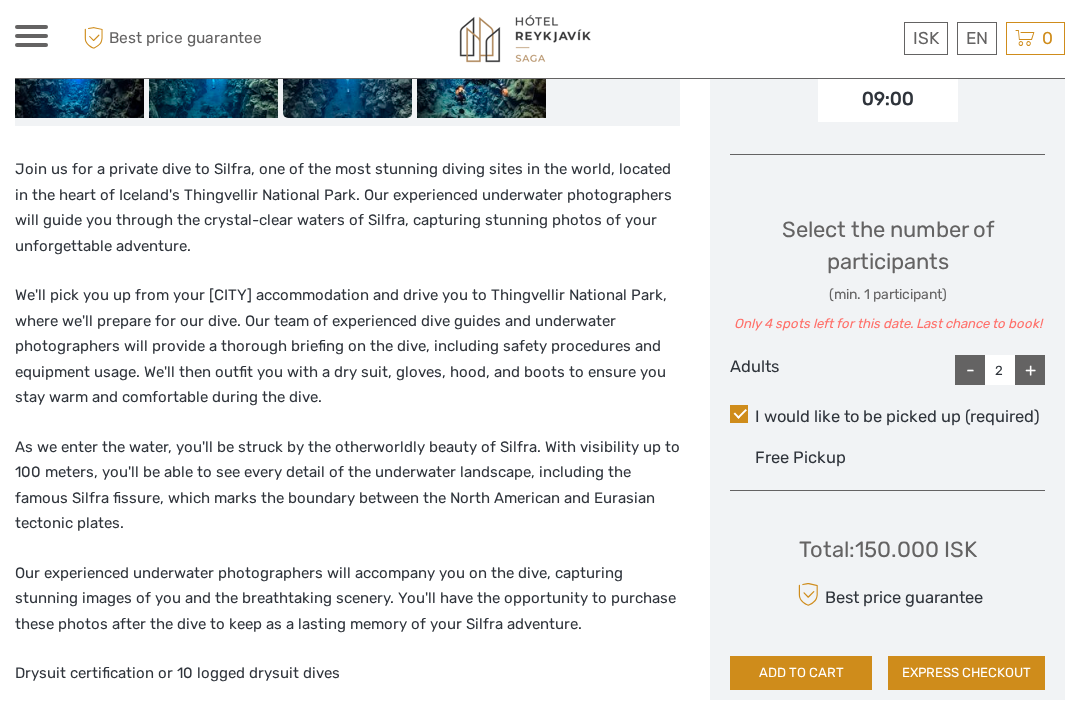 scroll, scrollTop: 735, scrollLeft: 0, axis: vertical 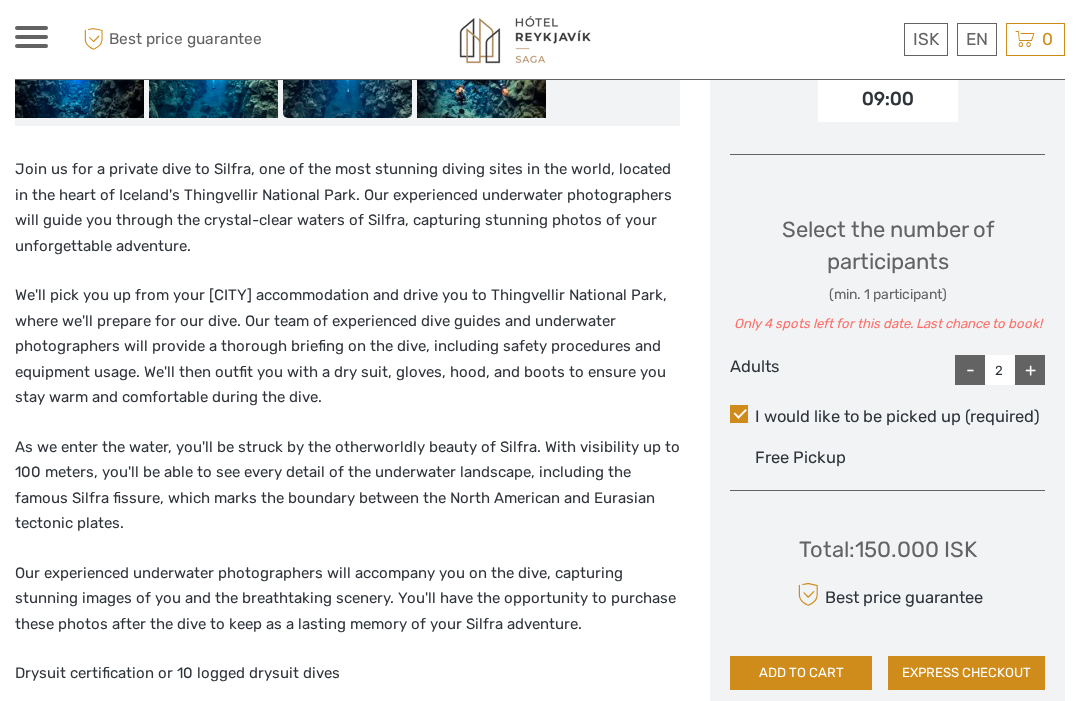 click on "+" at bounding box center [1030, 370] 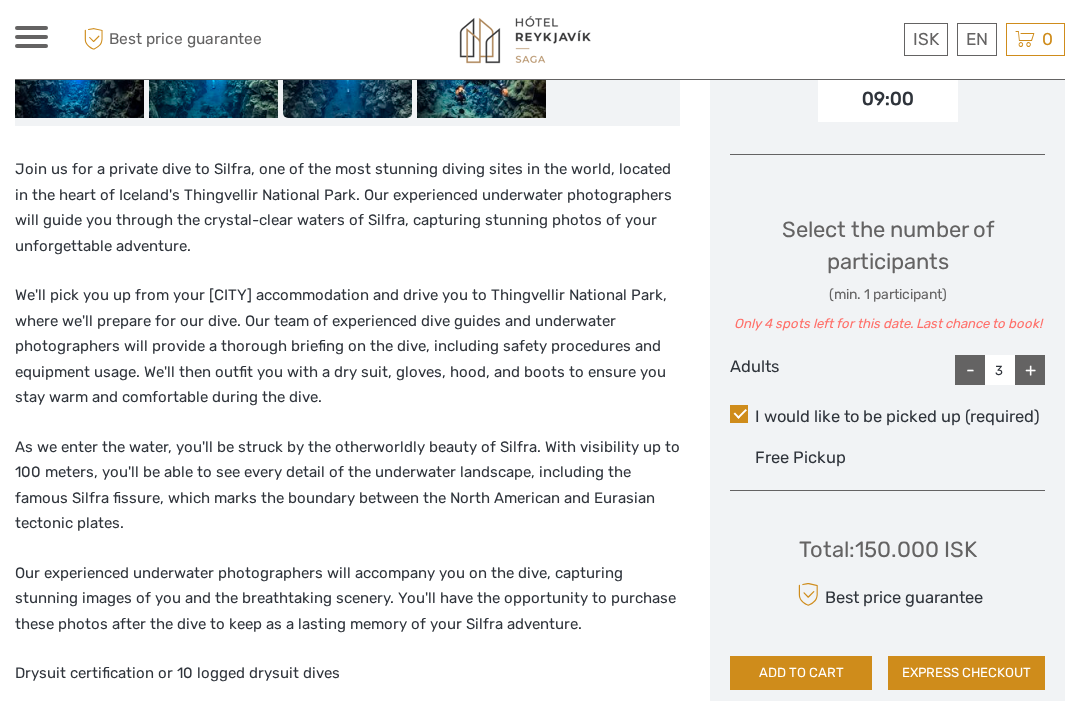 click on "+" at bounding box center (1030, 370) 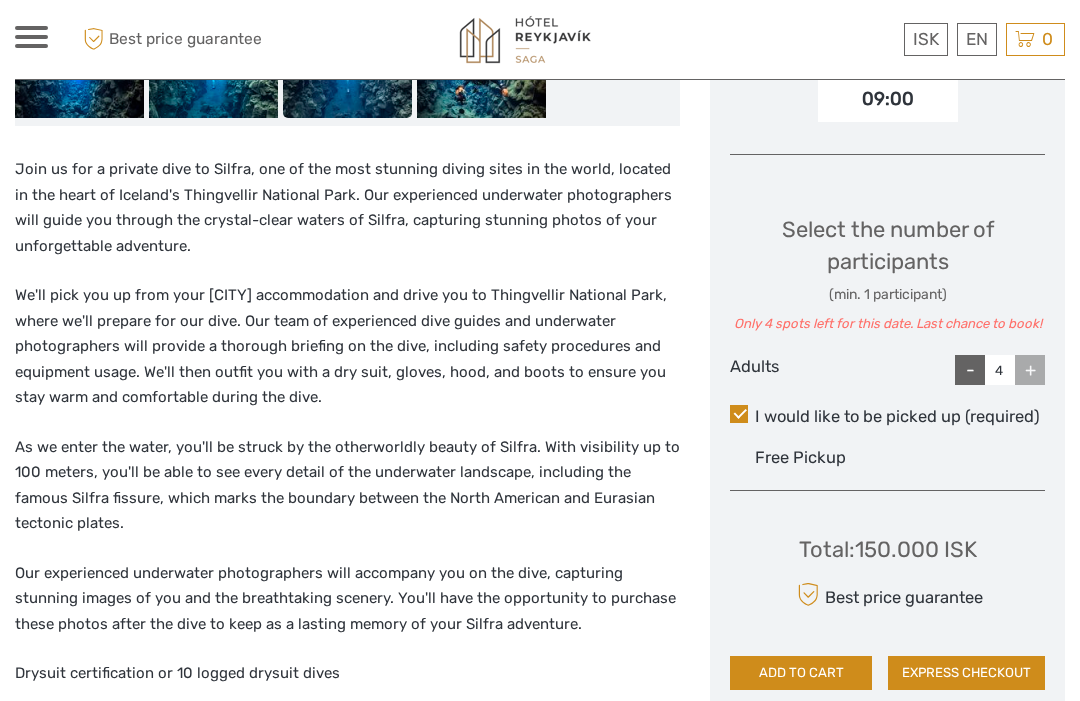click on "ADD TO CART" at bounding box center [801, 673] 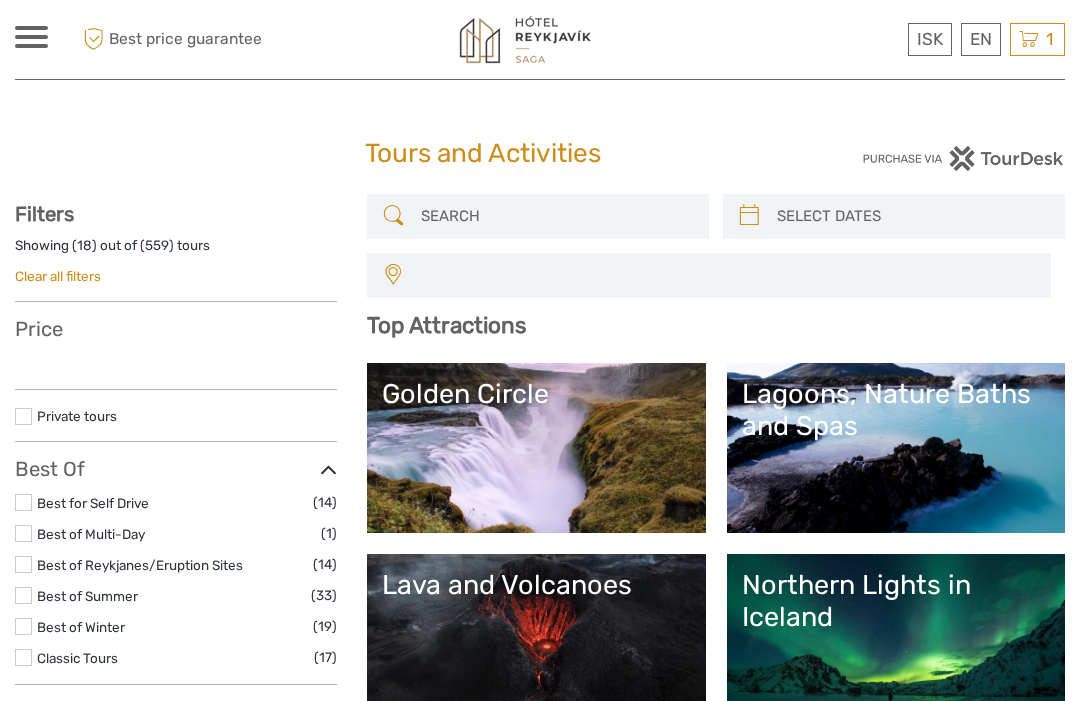 select 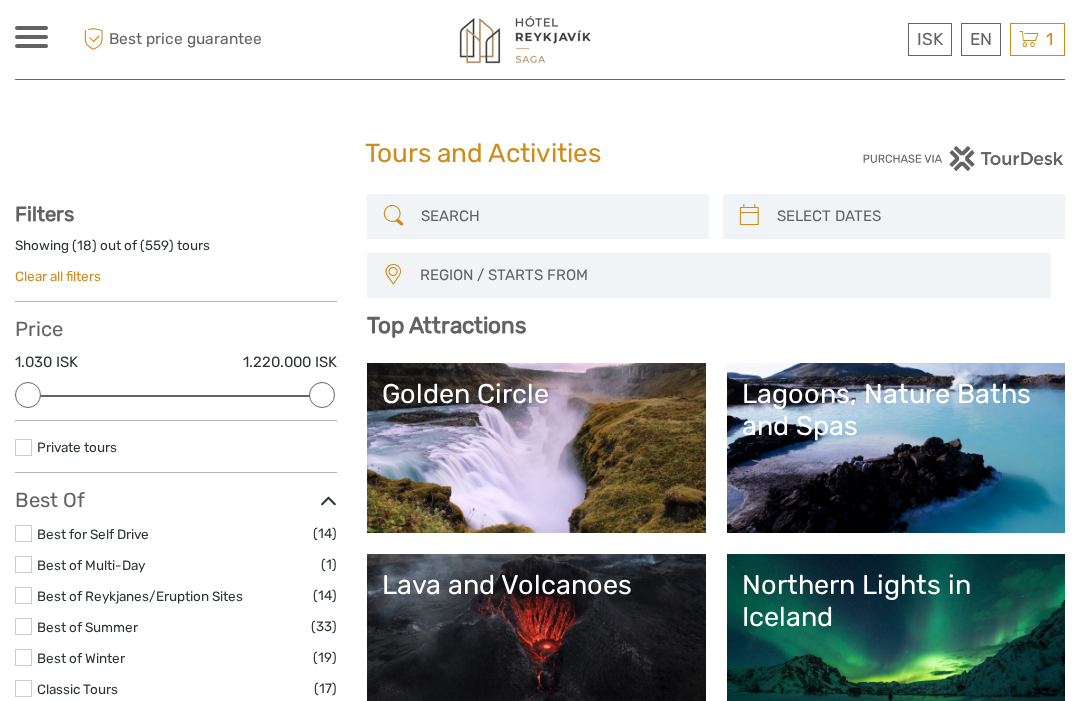 scroll, scrollTop: 0, scrollLeft: 0, axis: both 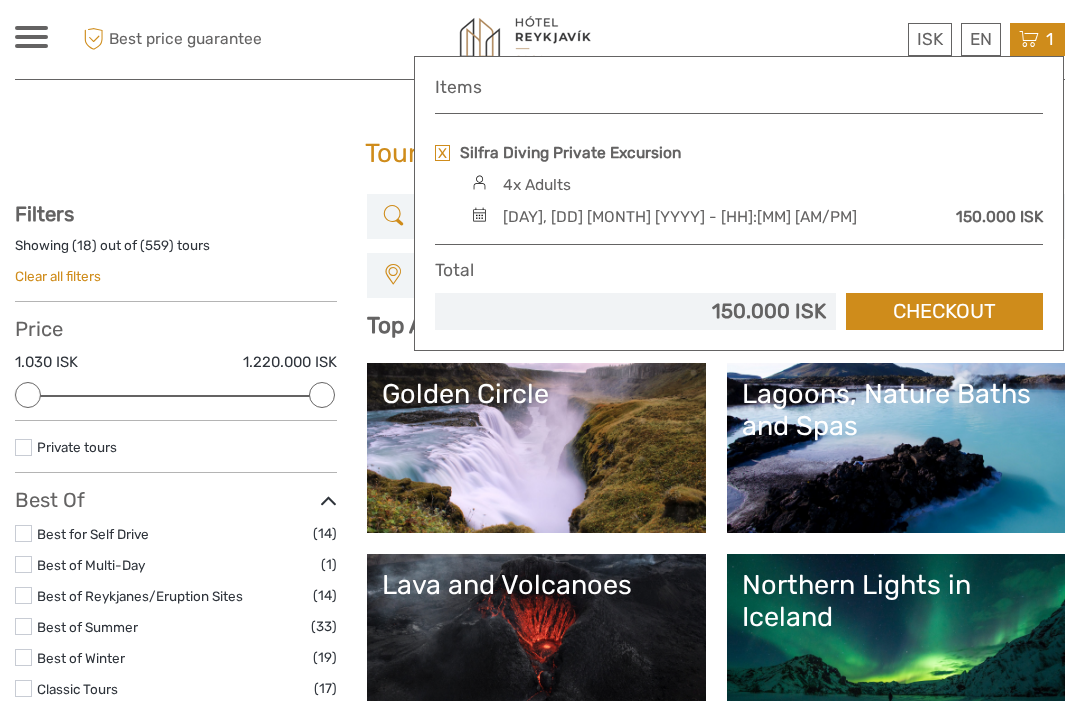 click on "4x Adults" at bounding box center (754, 185) 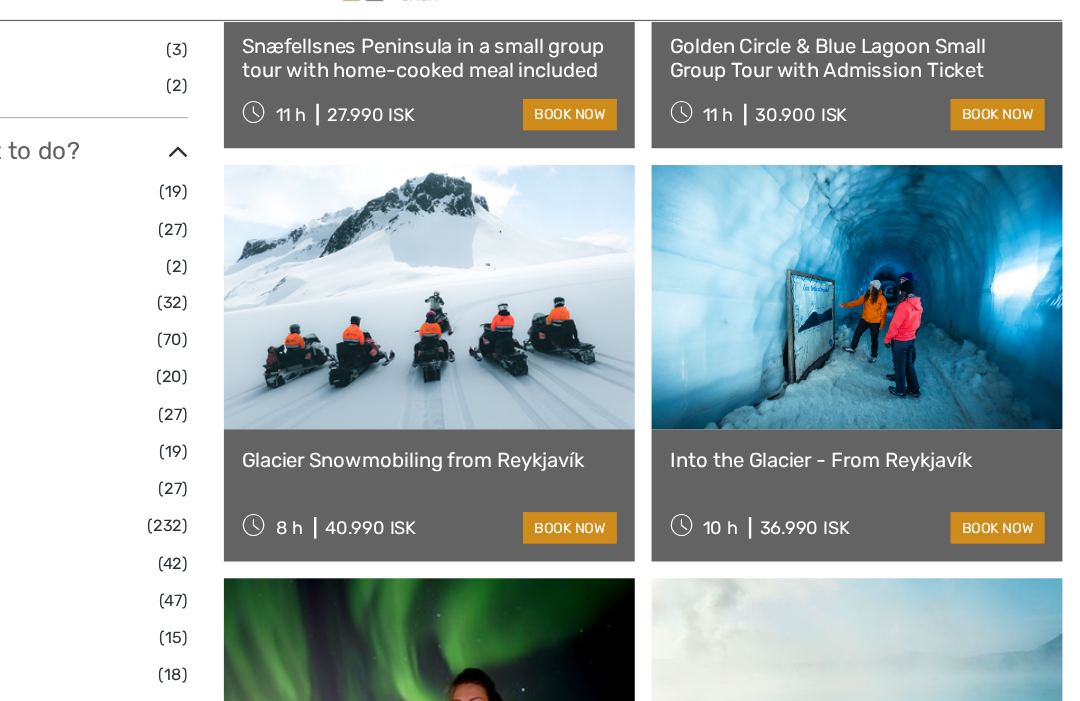 scroll, scrollTop: 1630, scrollLeft: 0, axis: vertical 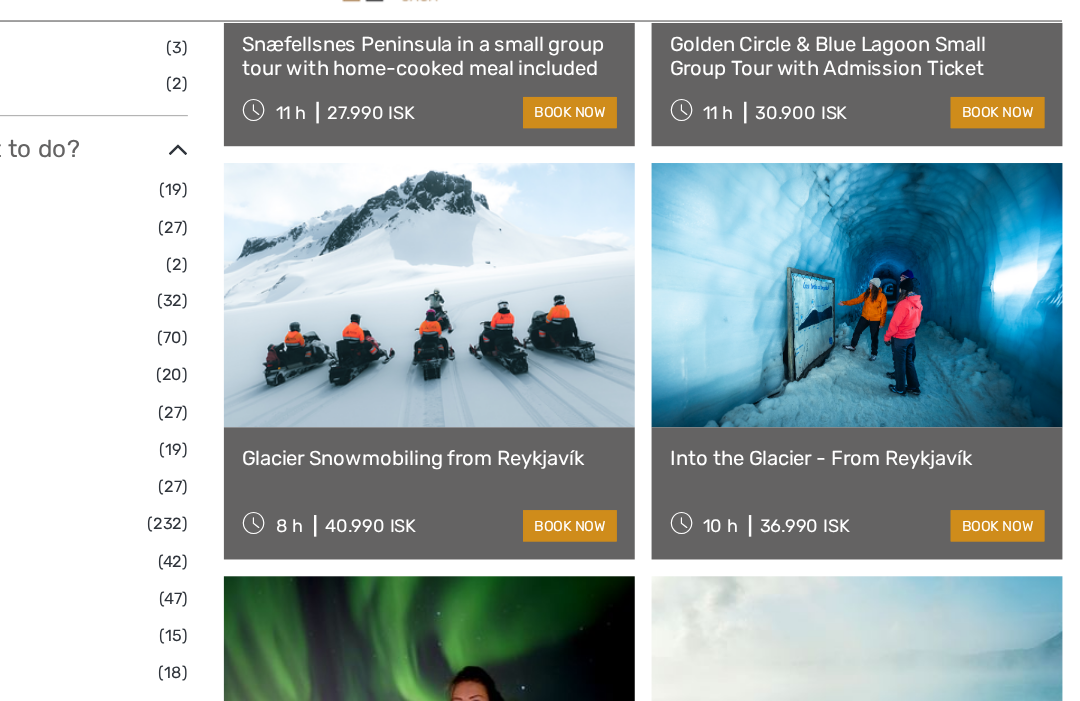click at bounding box center (538, 308) 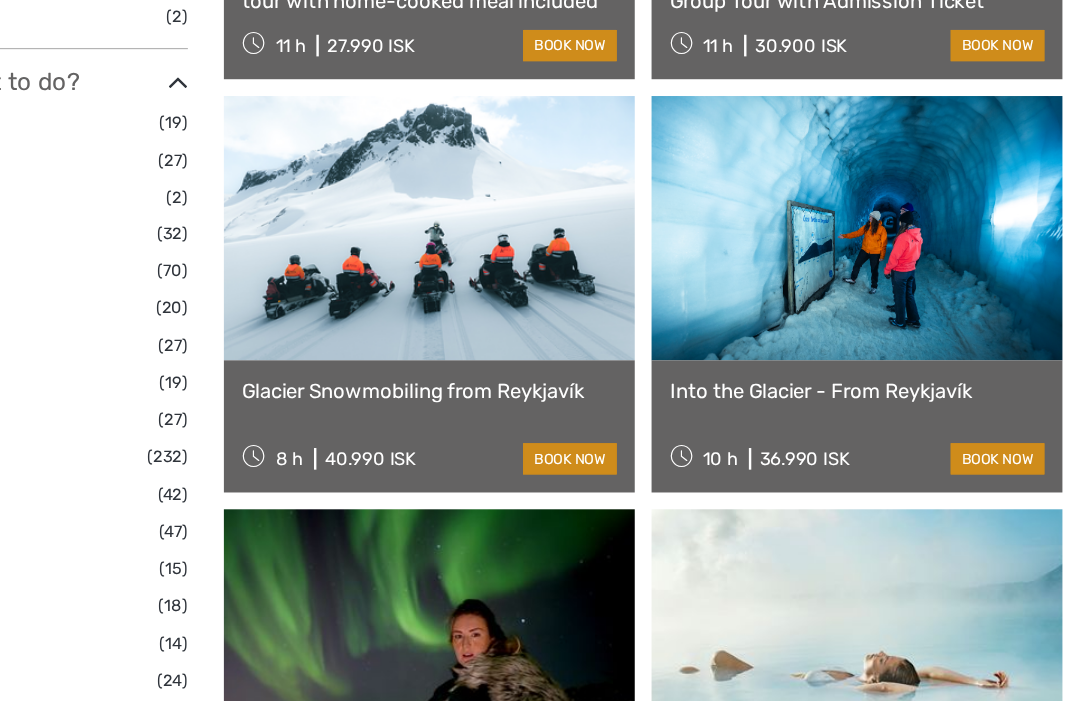 scroll, scrollTop: 1651, scrollLeft: 0, axis: vertical 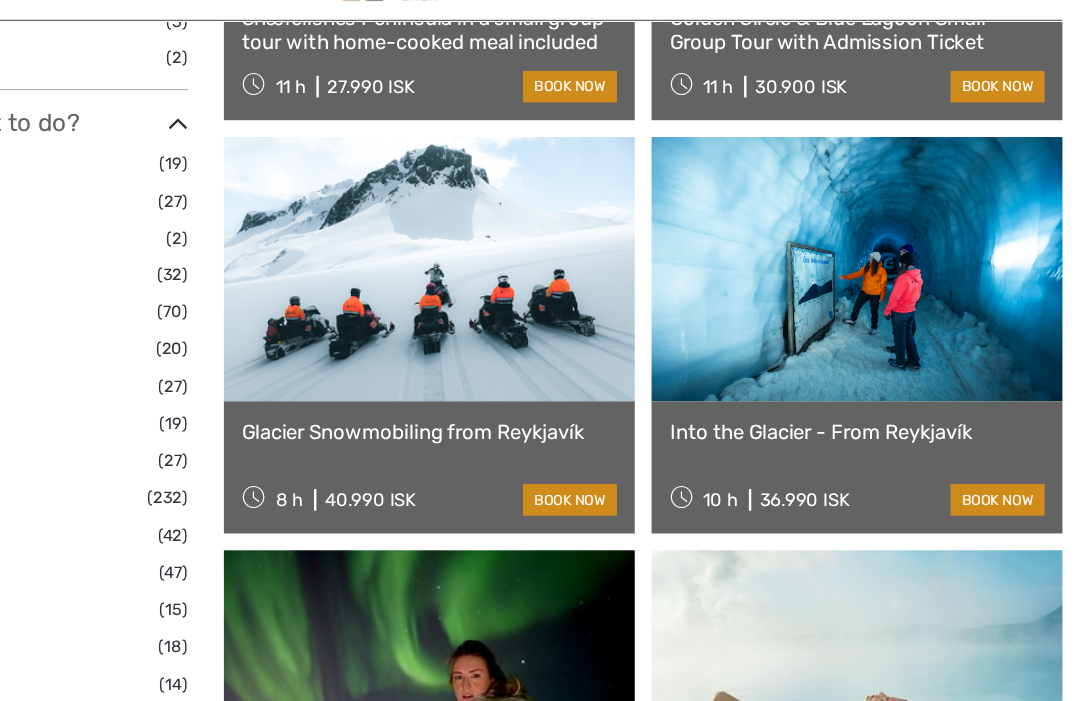 click at bounding box center (894, 287) 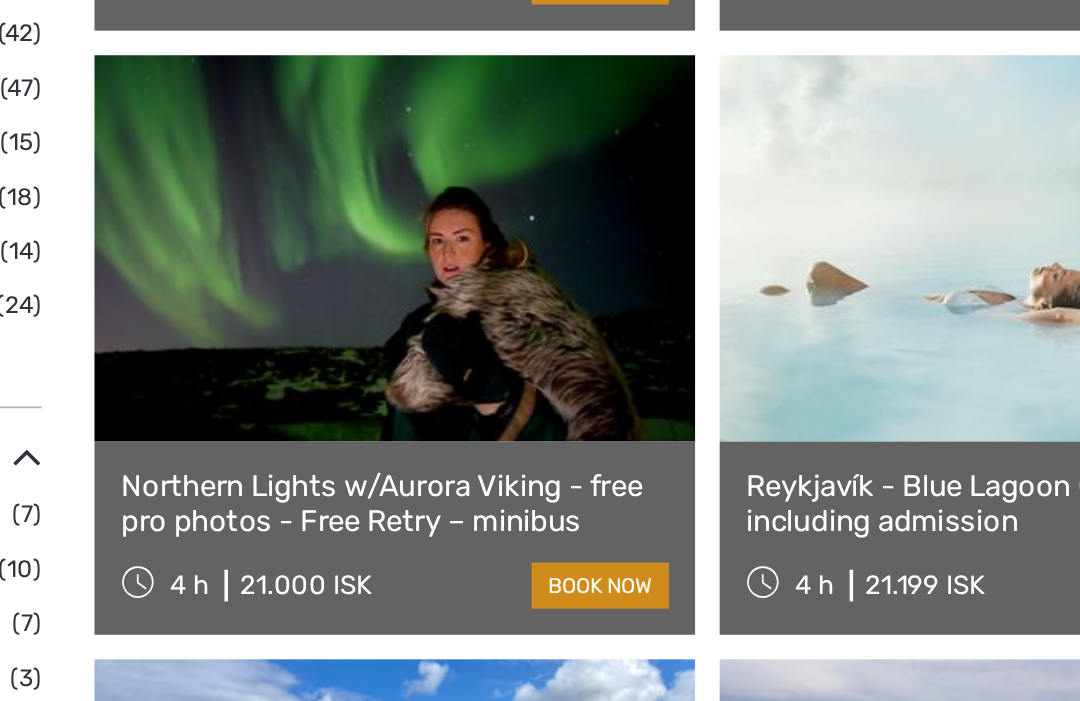 scroll, scrollTop: 1902, scrollLeft: 0, axis: vertical 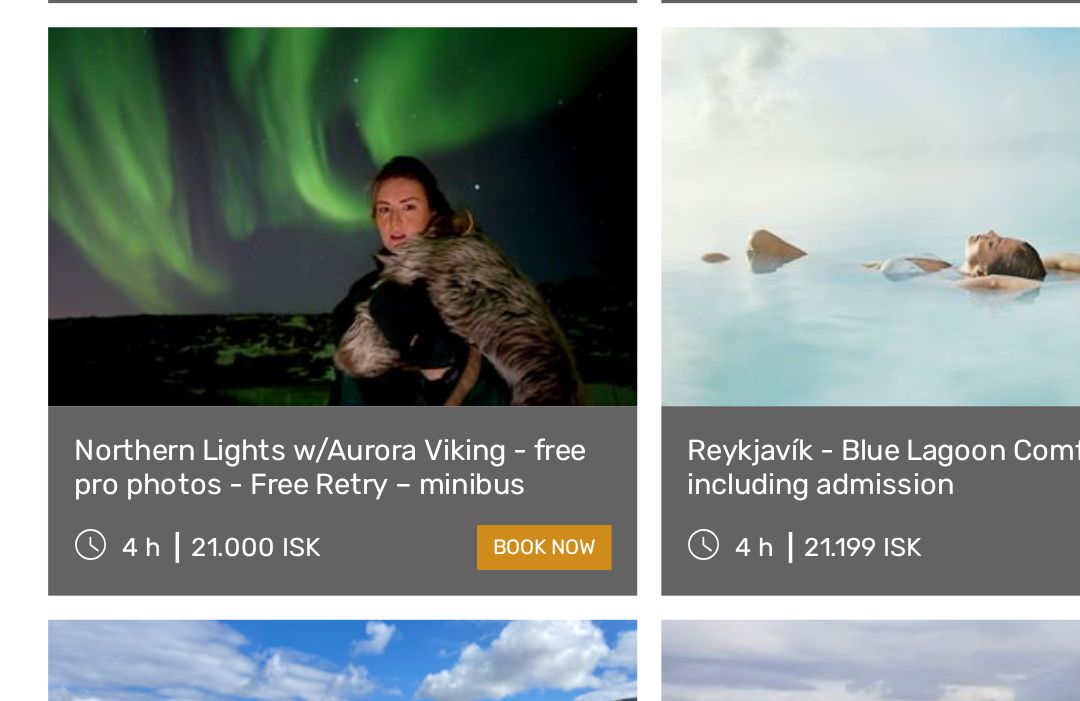 click at bounding box center [538, 724] 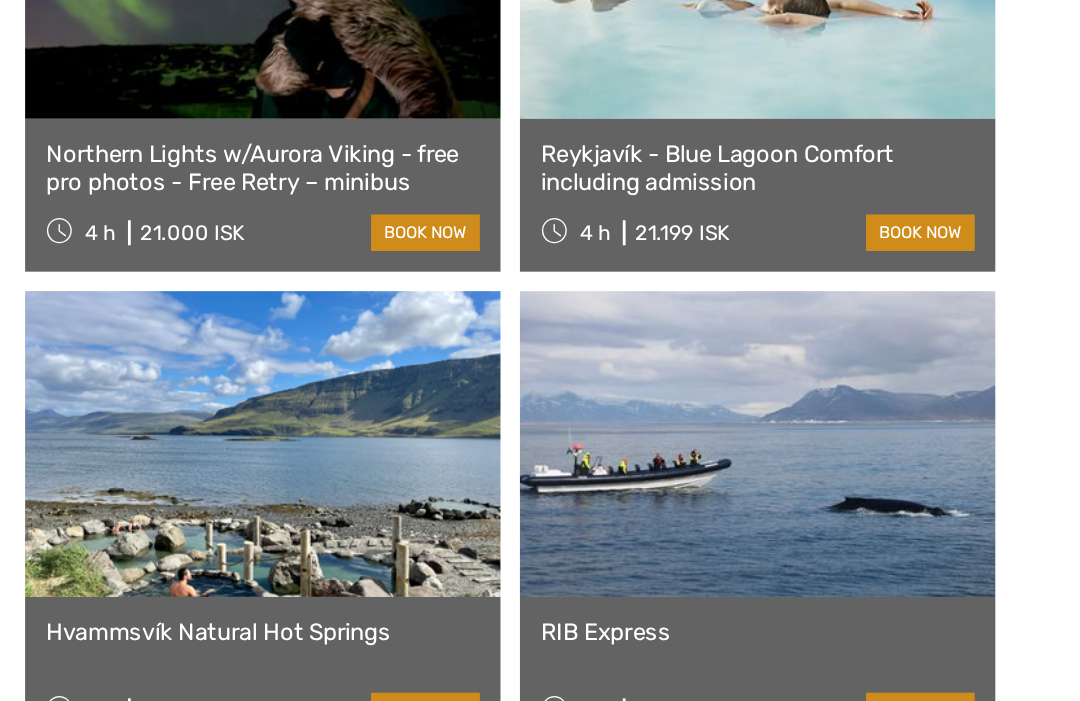 scroll, scrollTop: 2158, scrollLeft: 0, axis: vertical 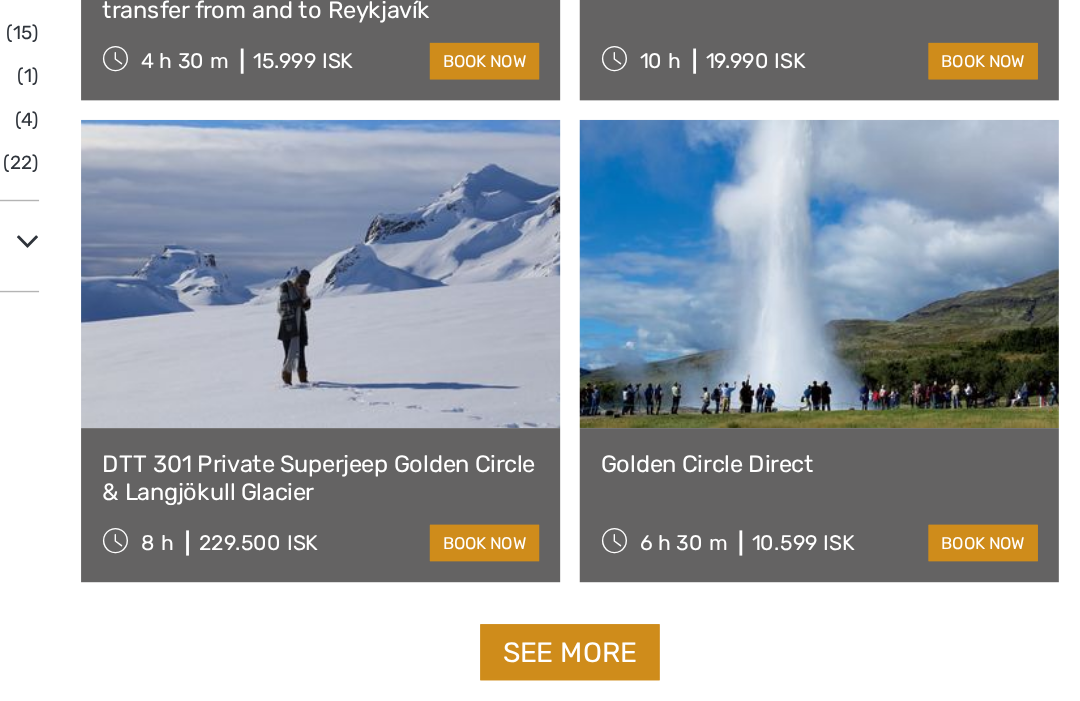 click on "See more" at bounding box center [716, 619] 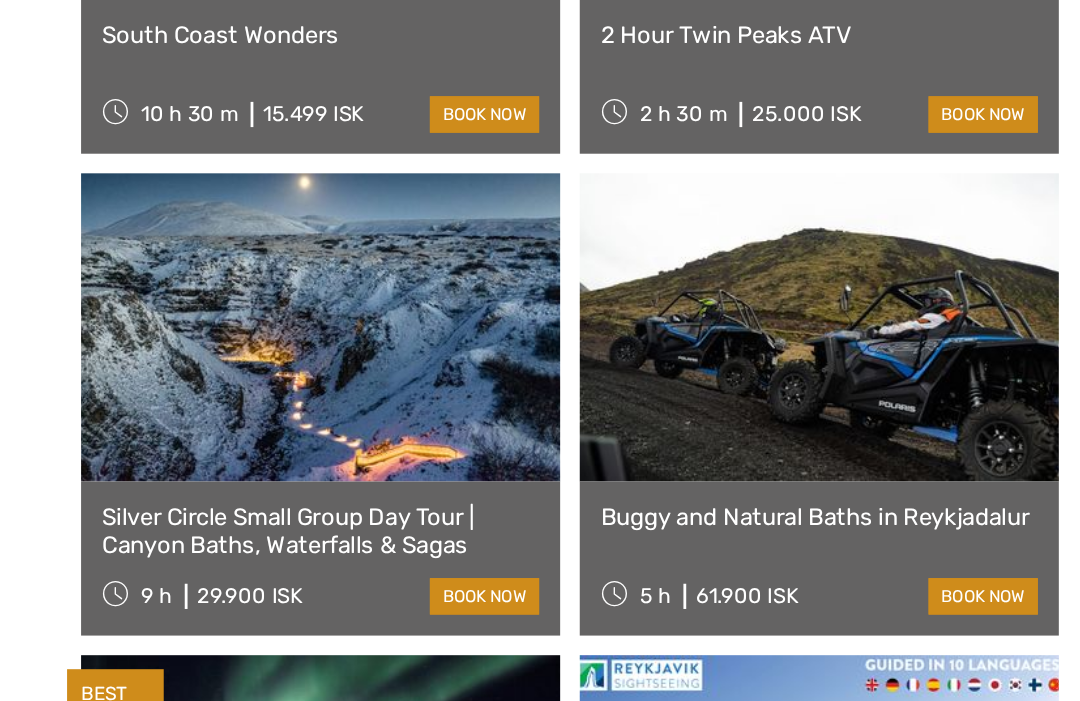 scroll, scrollTop: 4508, scrollLeft: 0, axis: vertical 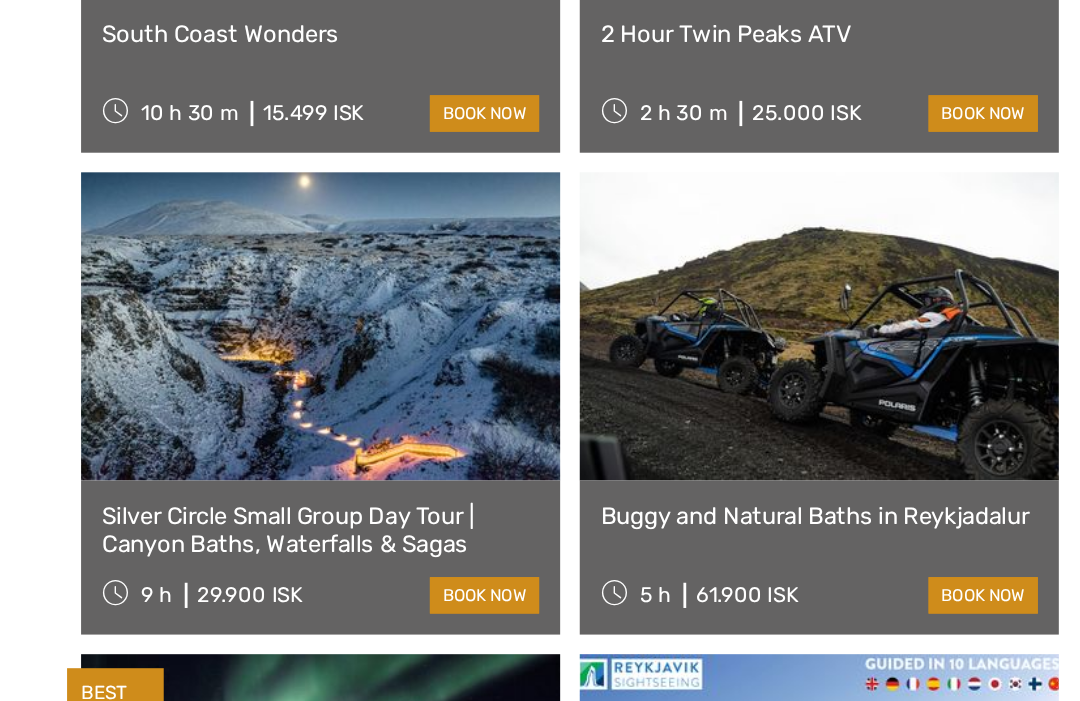 click on "Buggy and Natural Baths in Reykjadalur
5 h
61.900 ISK
book now" at bounding box center [894, 551] 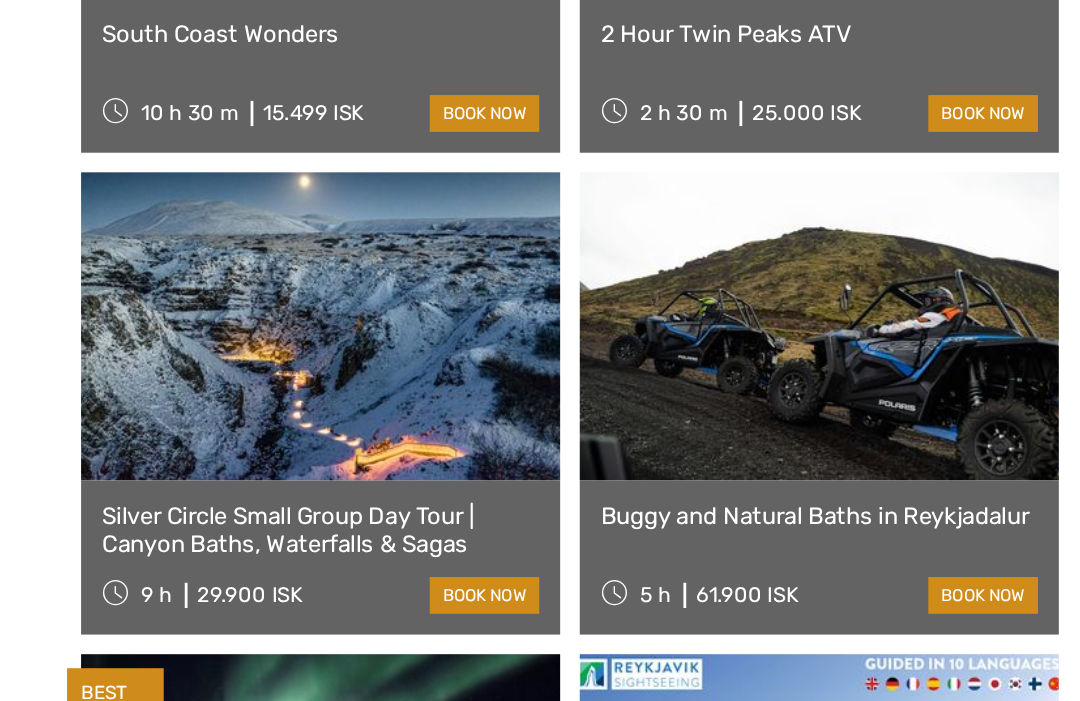 click at bounding box center (894, 386) 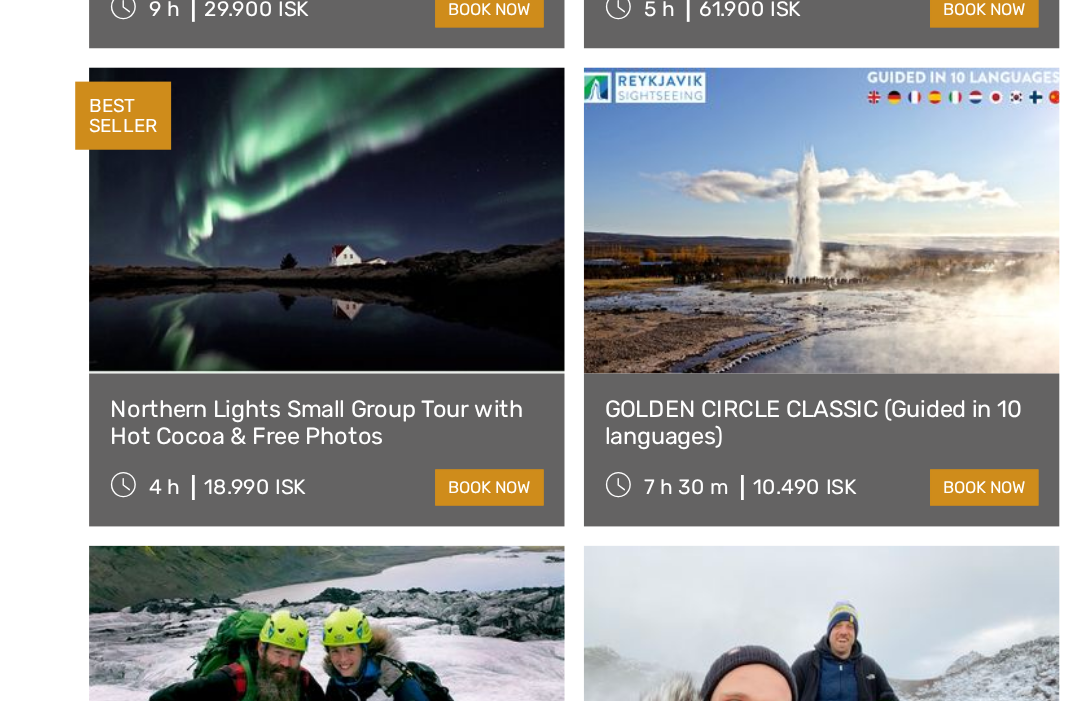 scroll, scrollTop: 4930, scrollLeft: 0, axis: vertical 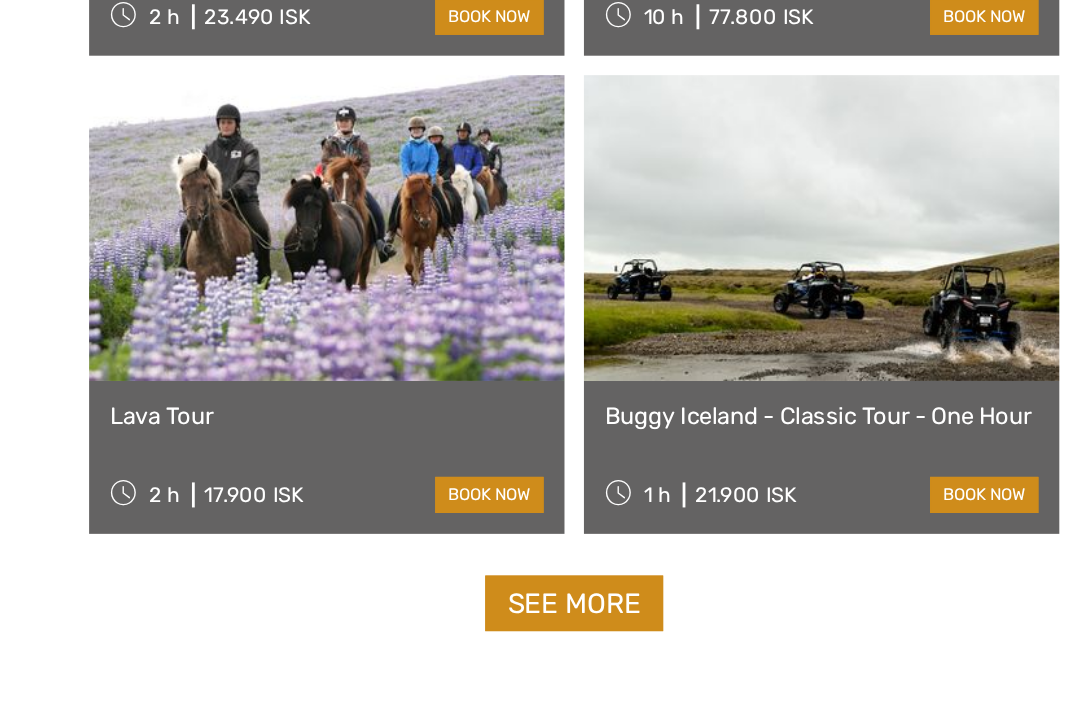 click on "See more" at bounding box center (716, 583) 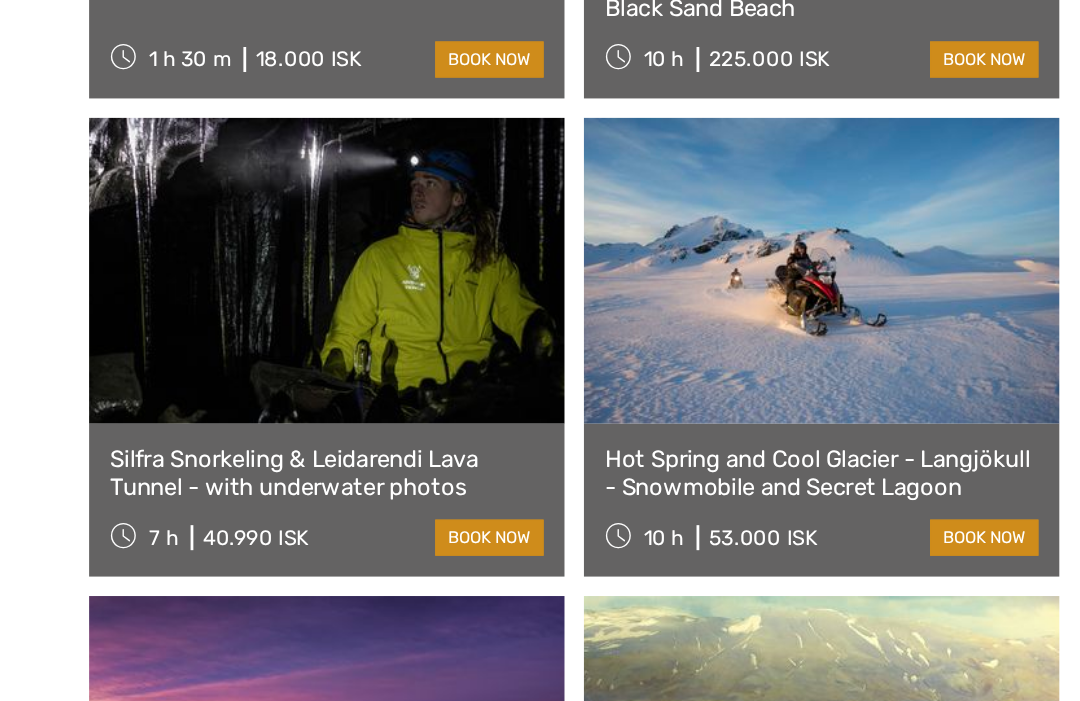 scroll, scrollTop: 7646, scrollLeft: 0, axis: vertical 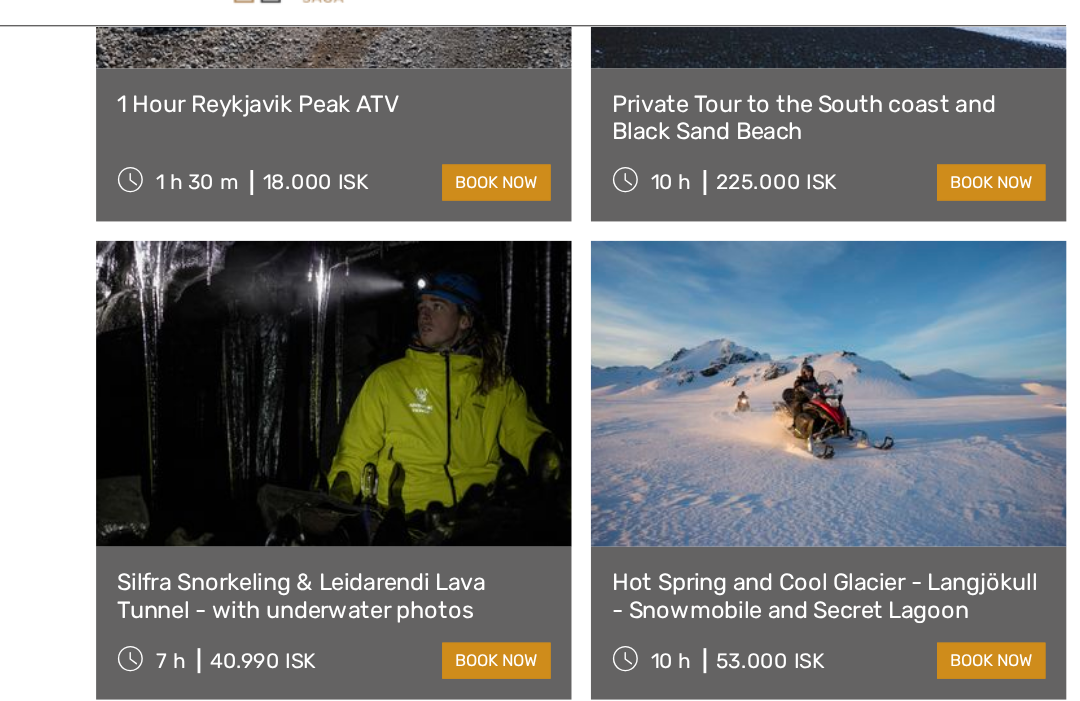 click on "Silfra Snorkeling & Leidarendi Lava Tunnel - with underwater photos" at bounding box center (538, 489) 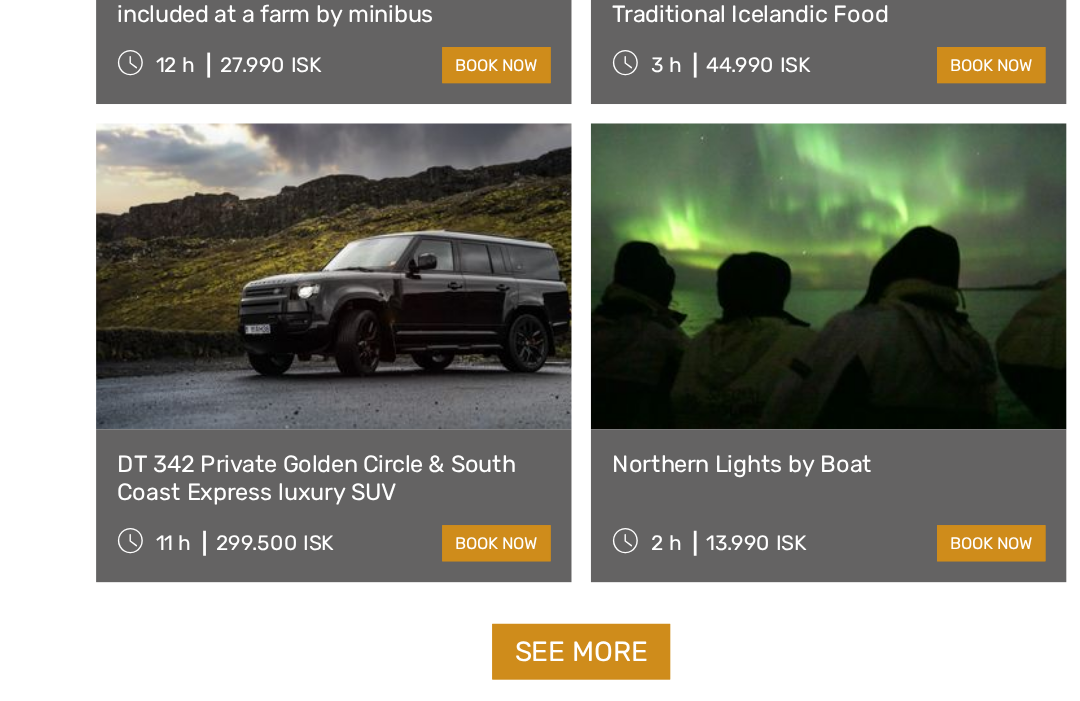 scroll, scrollTop: 9019, scrollLeft: 0, axis: vertical 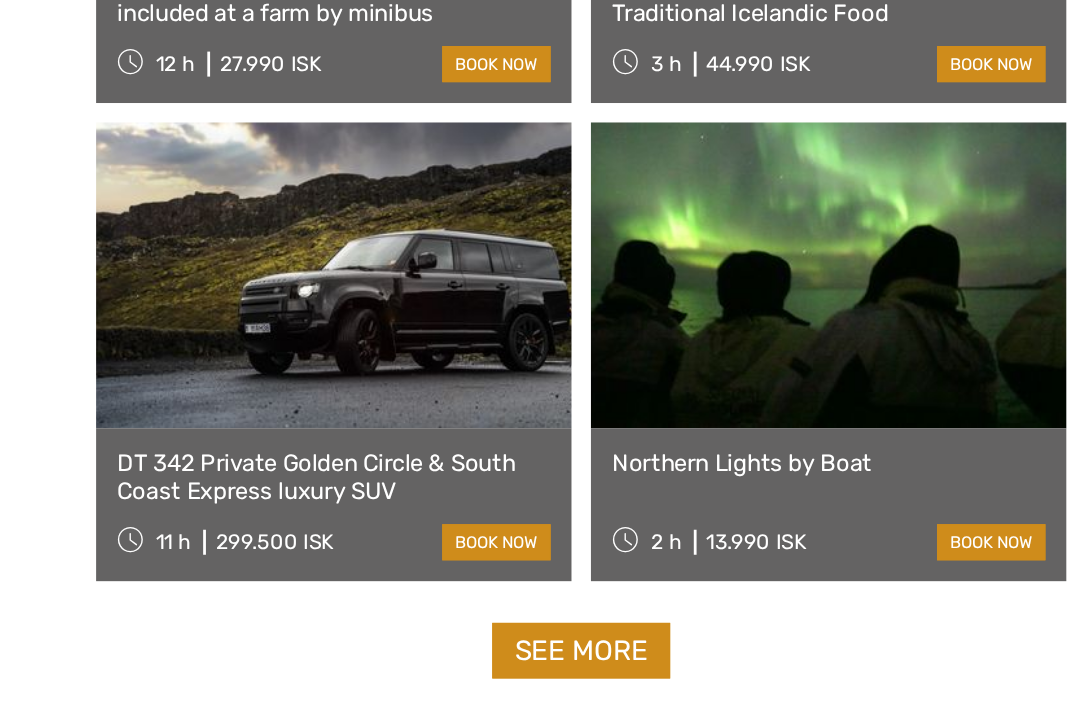 click on "See more" at bounding box center (716, 617) 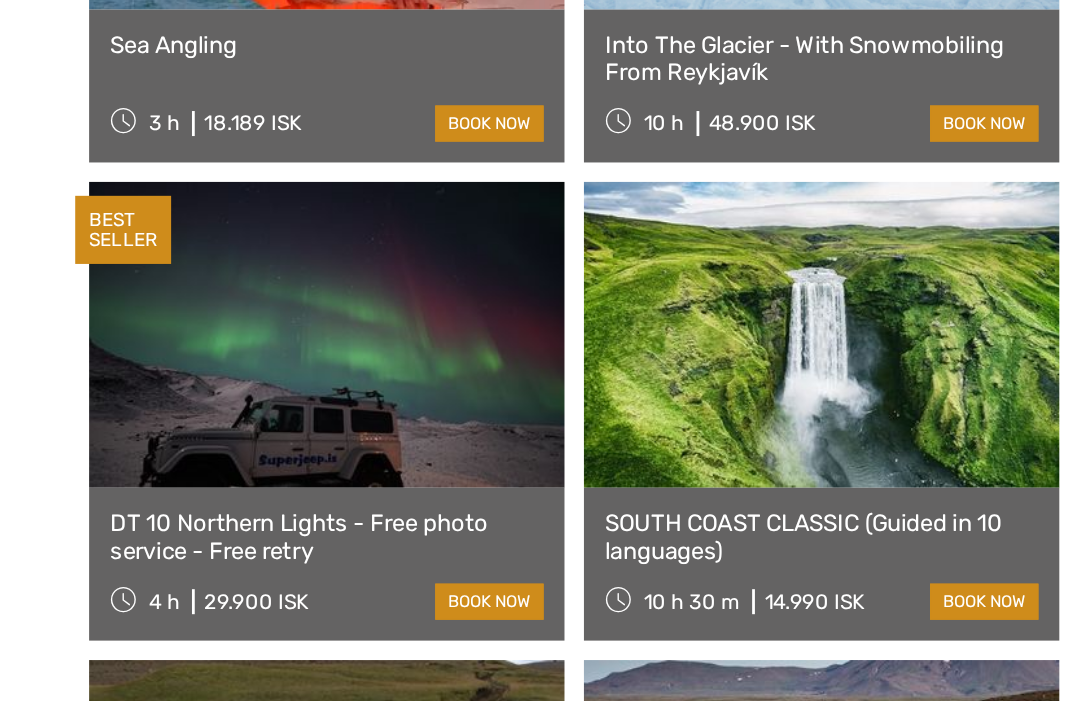 scroll, scrollTop: 10023, scrollLeft: 0, axis: vertical 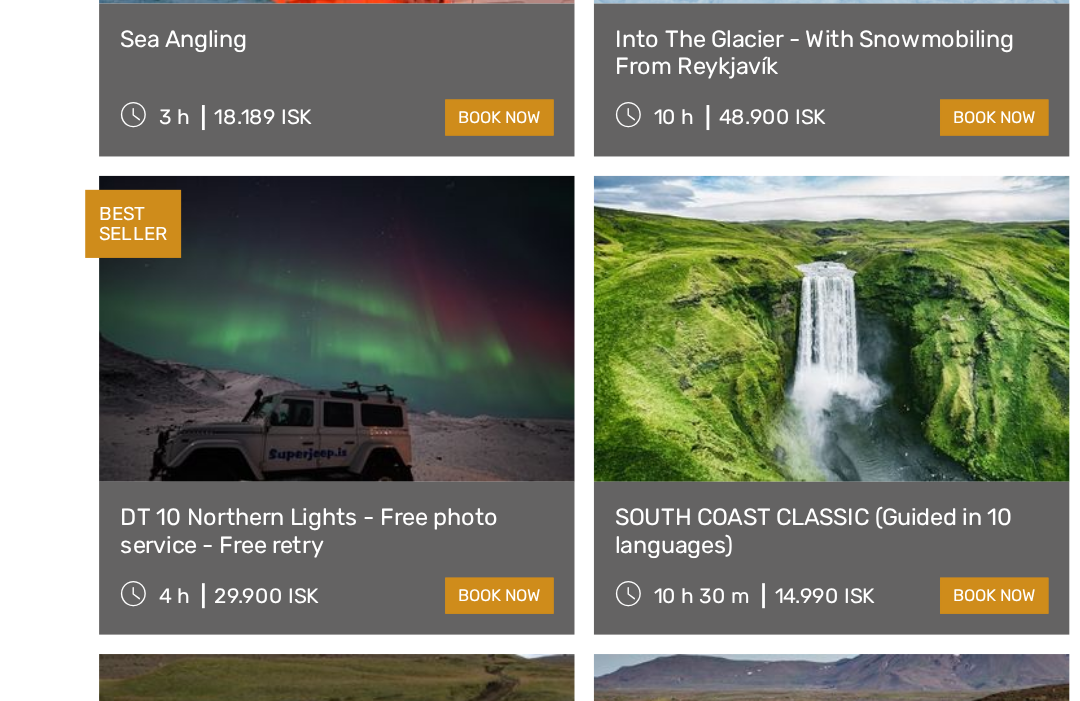 click on "DT 10 Northern Lights - Free photo service - Free retry" at bounding box center (538, 520) 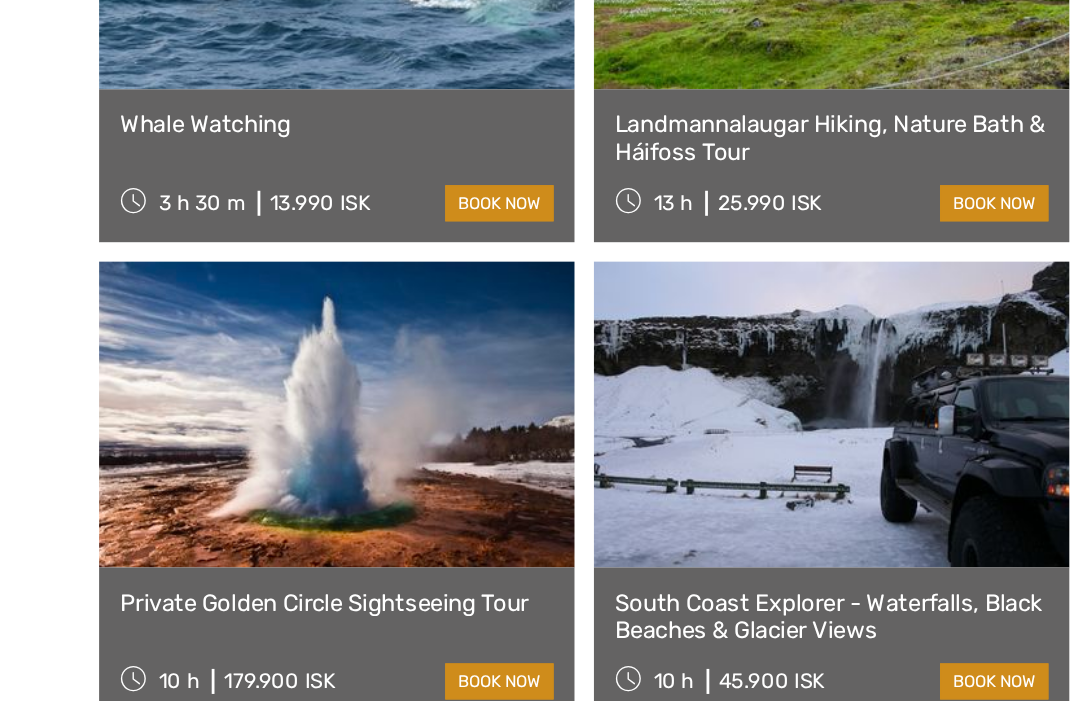 scroll, scrollTop: 11672, scrollLeft: 0, axis: vertical 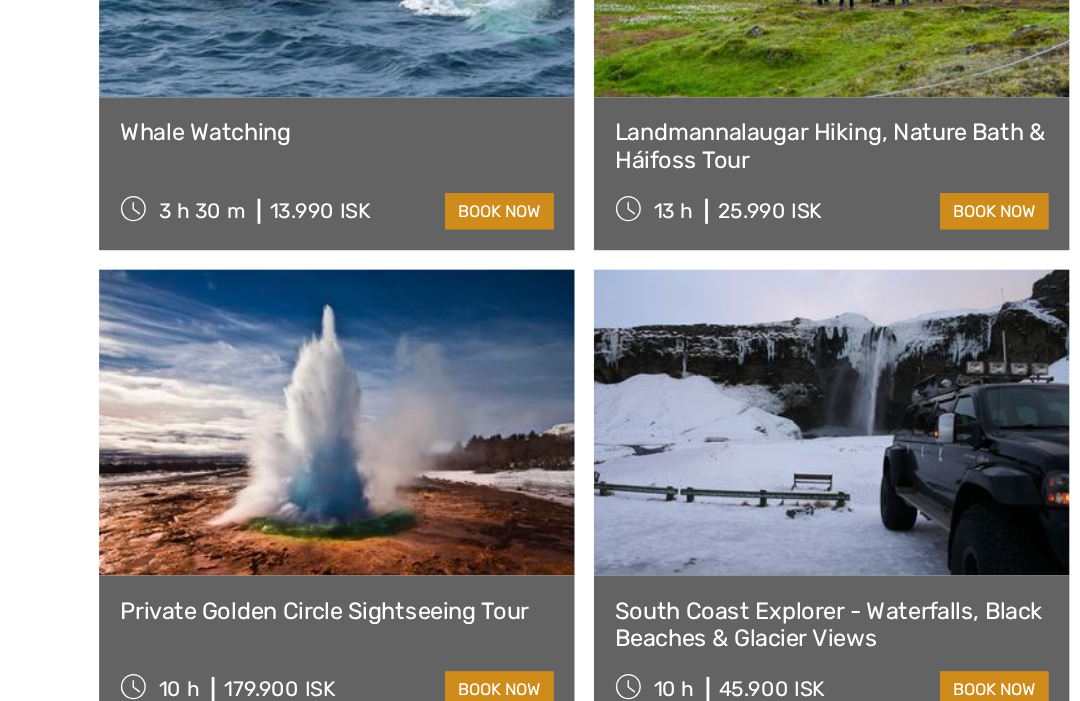 click on "Landmannalaugar Hiking, Nature Bath & Háifoss Tour" at bounding box center [894, 247] 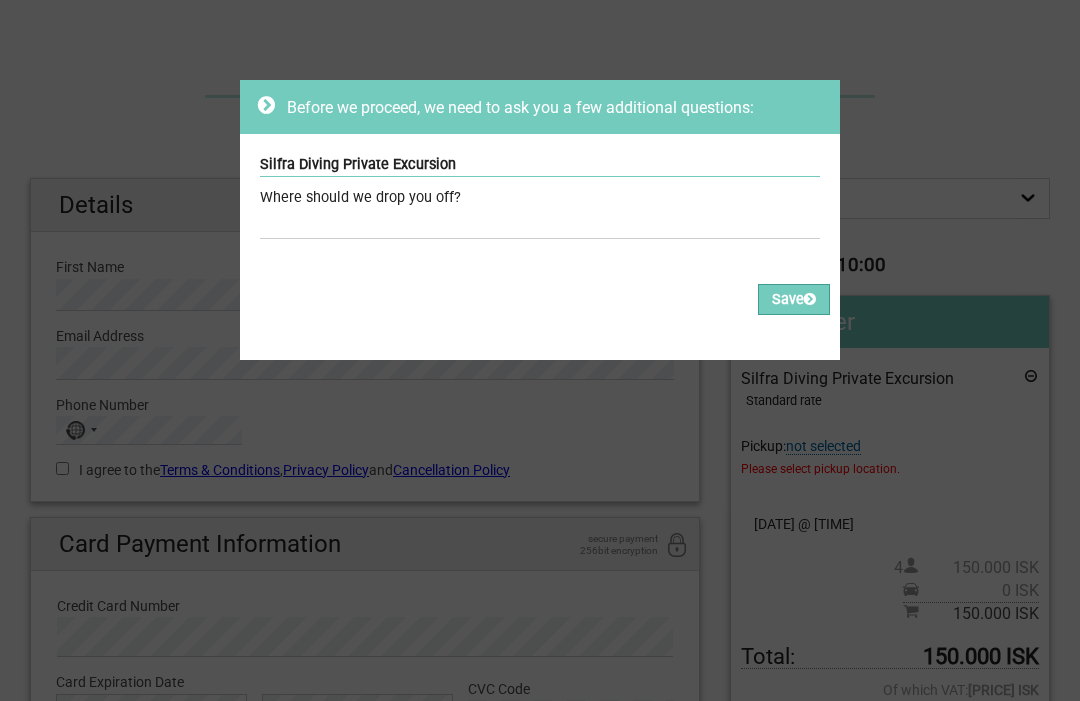 scroll, scrollTop: 0, scrollLeft: 0, axis: both 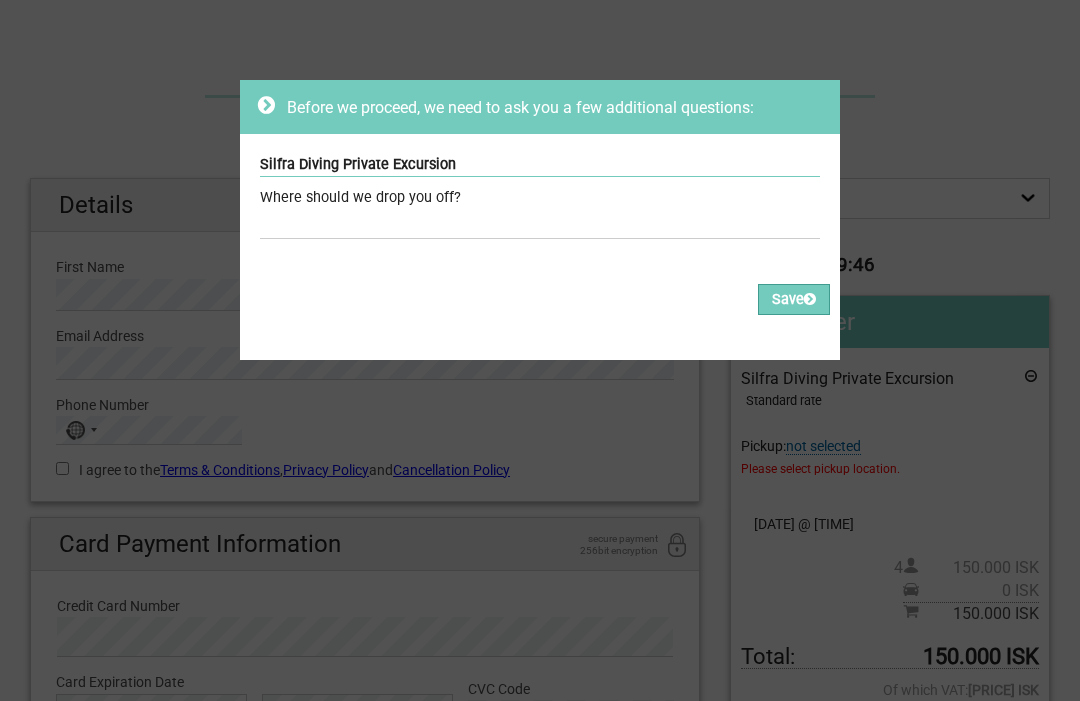 click on "Before we proceed, we need to ask you a few additional questions:
Silfra Diving Private Excursion
Where should we drop you off?
Required
Please fill out all the Required fields, for all items.
Please correct the values of some of the fields, for all items.
Save" at bounding box center (540, 350) 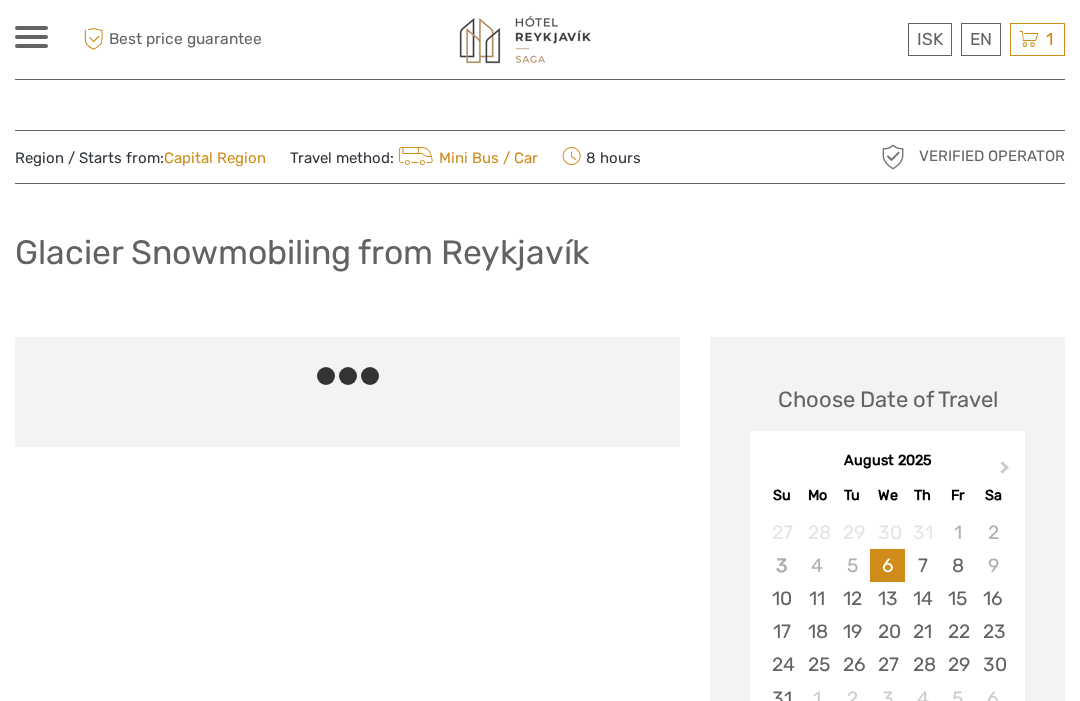 scroll, scrollTop: 0, scrollLeft: 0, axis: both 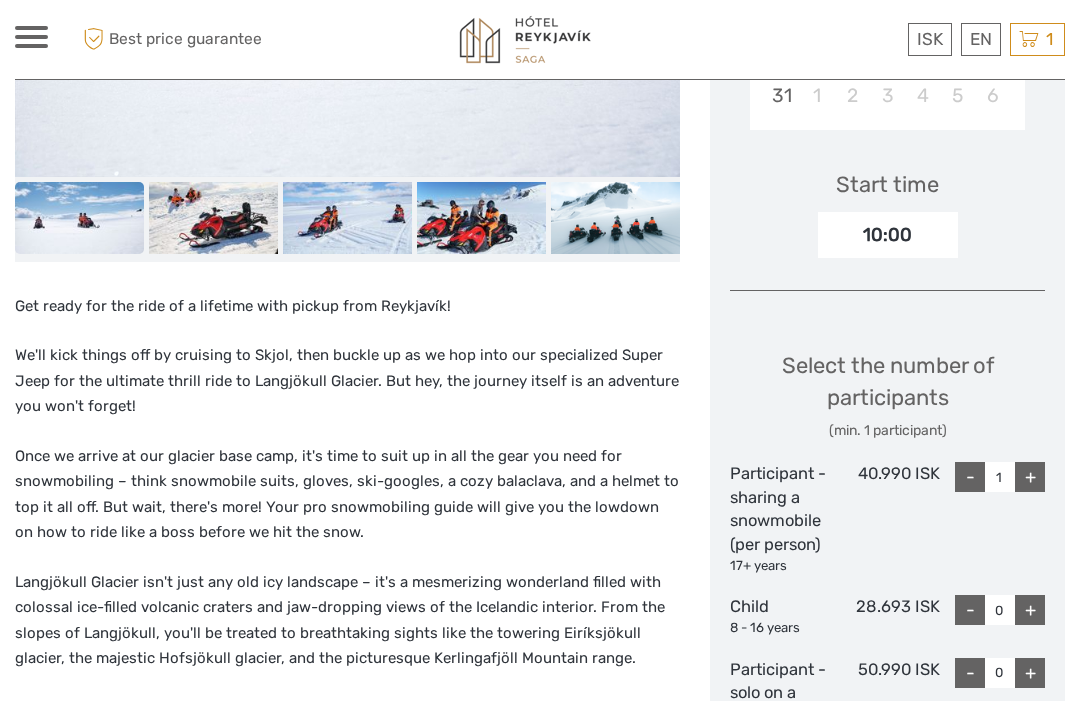 click on "+" at bounding box center [1030, 477] 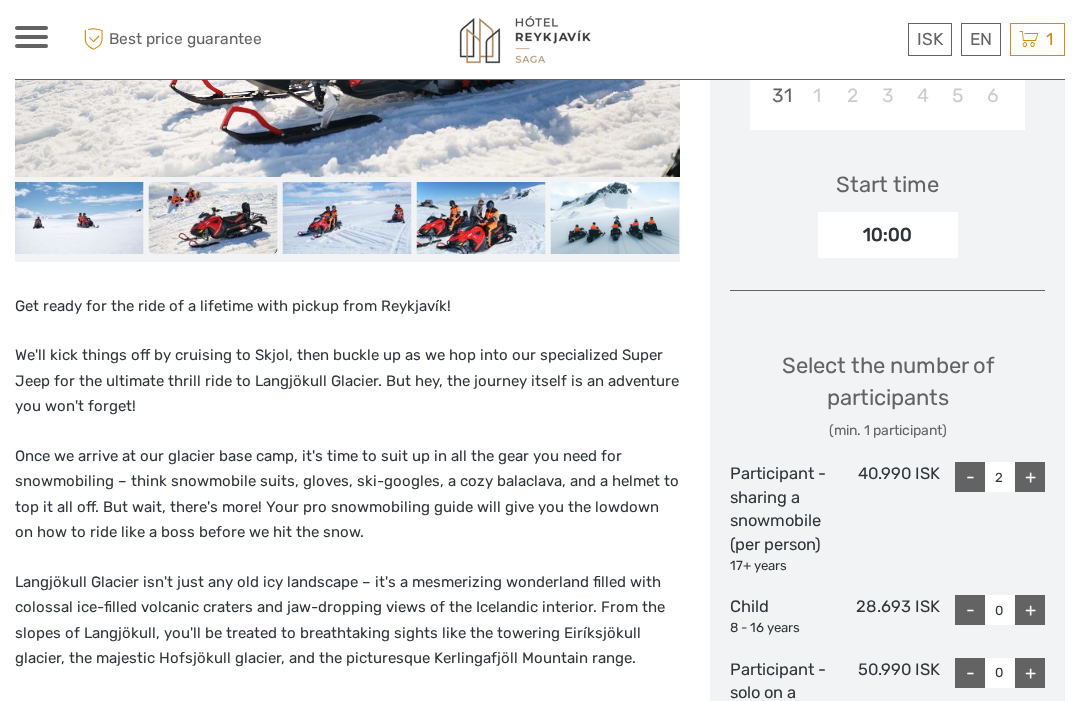 click on "+" at bounding box center [1030, 610] 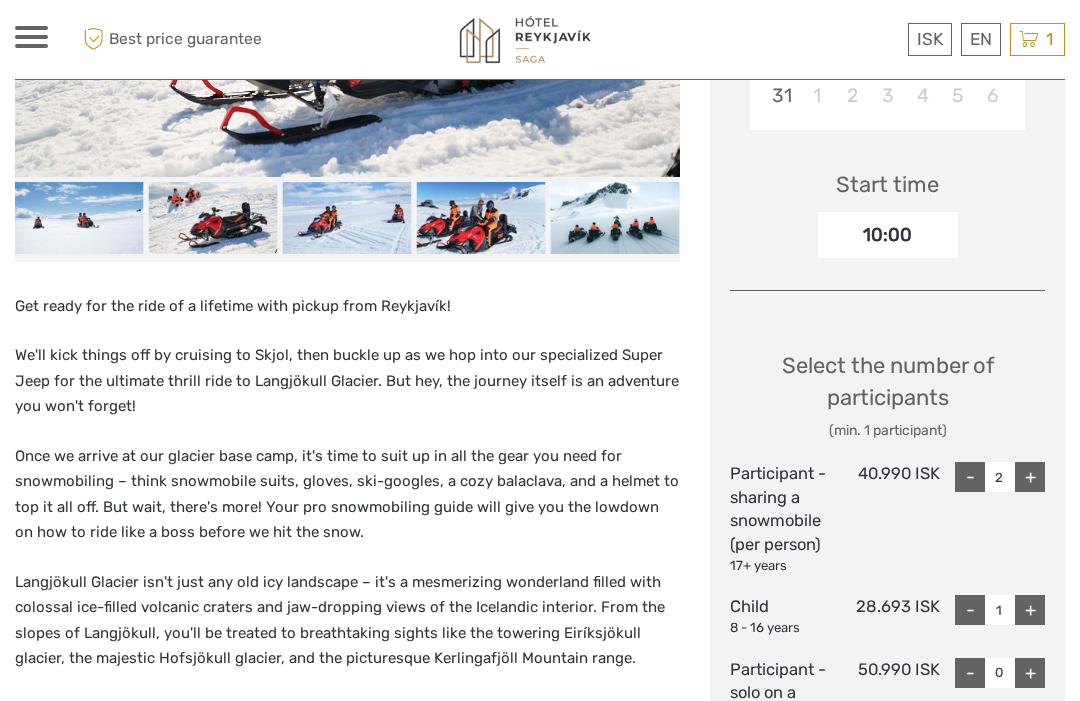 click on "+" at bounding box center [1030, 610] 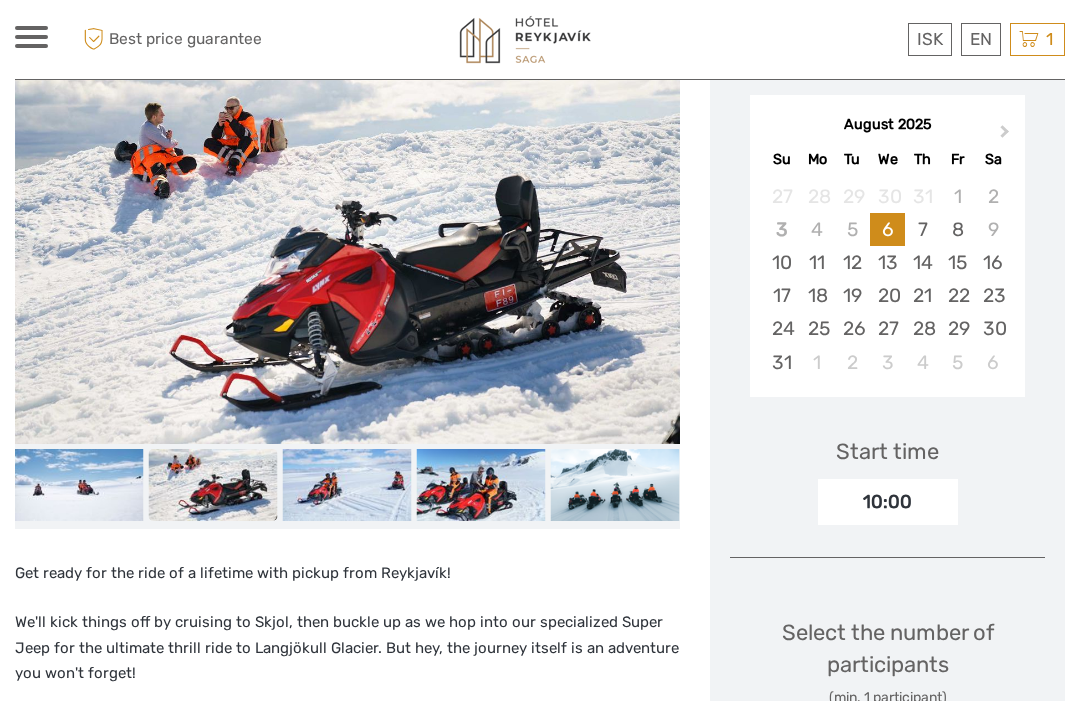 scroll, scrollTop: 335, scrollLeft: 0, axis: vertical 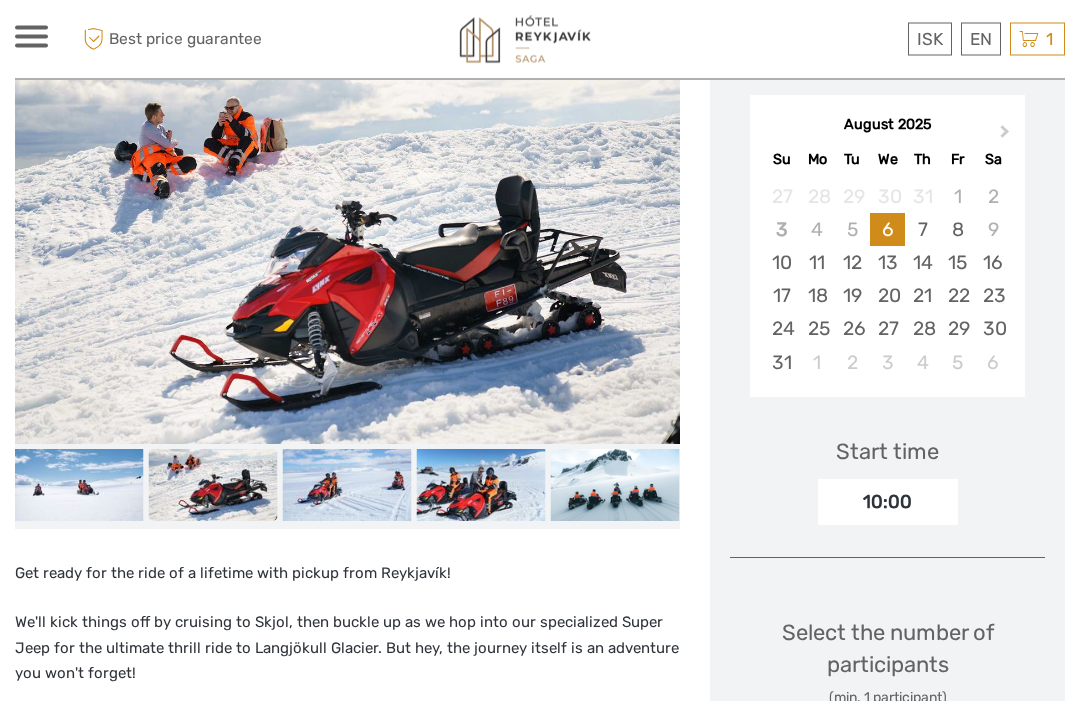 click on "10:00" at bounding box center (888, 503) 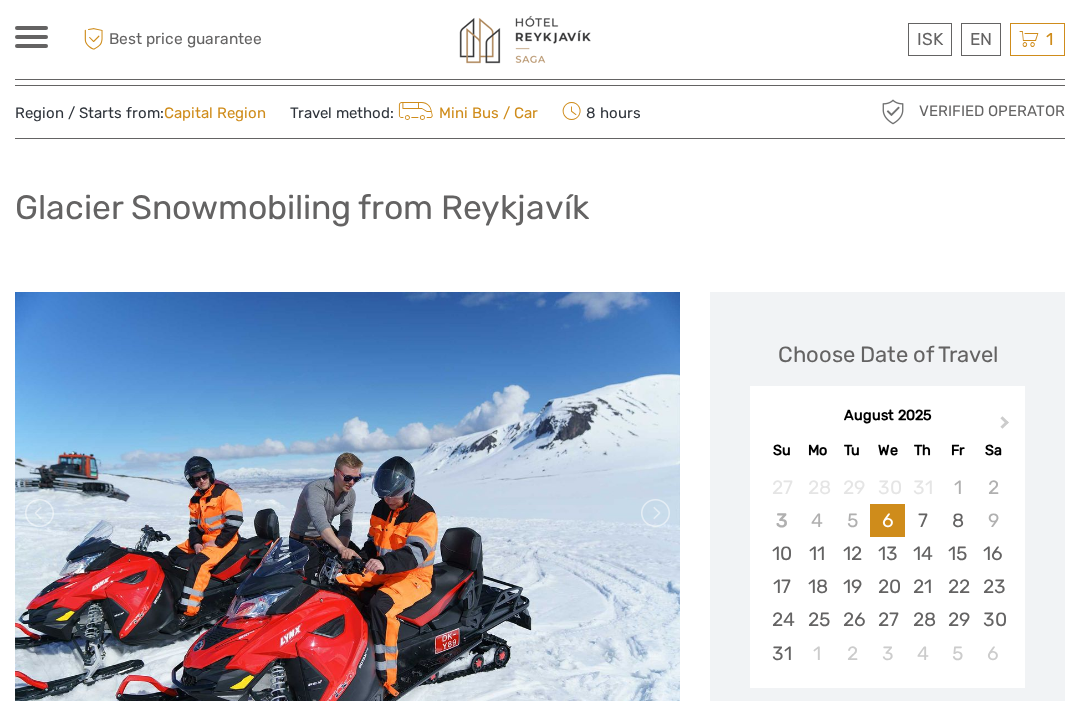 scroll, scrollTop: 0, scrollLeft: 0, axis: both 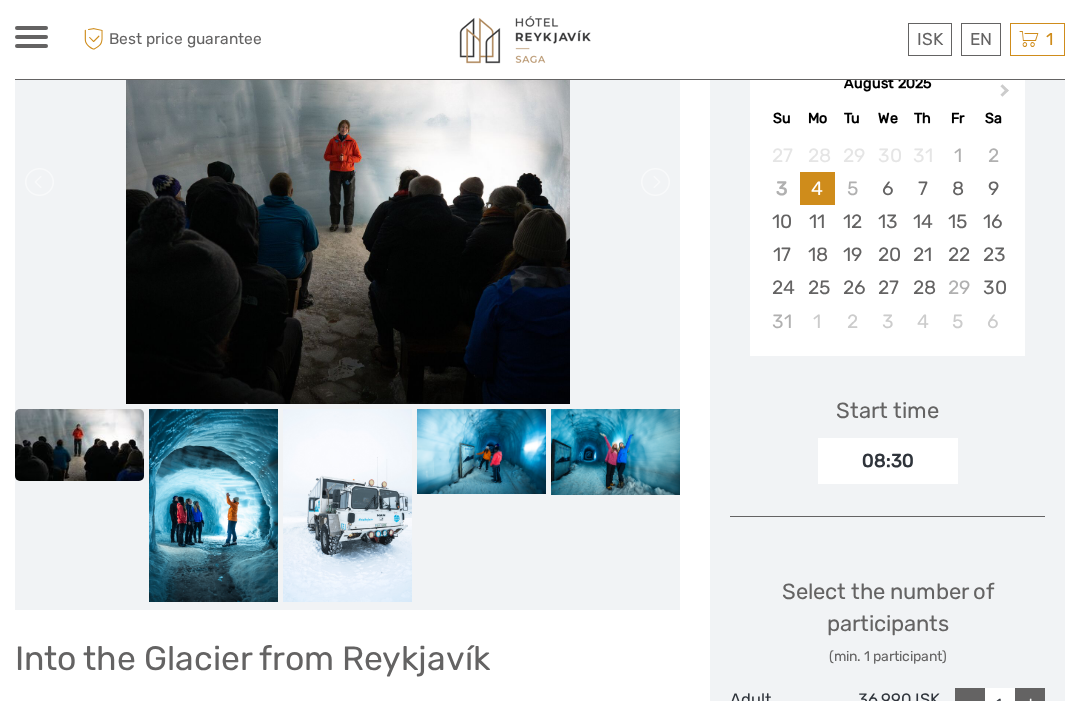 click on "6" at bounding box center (887, 188) 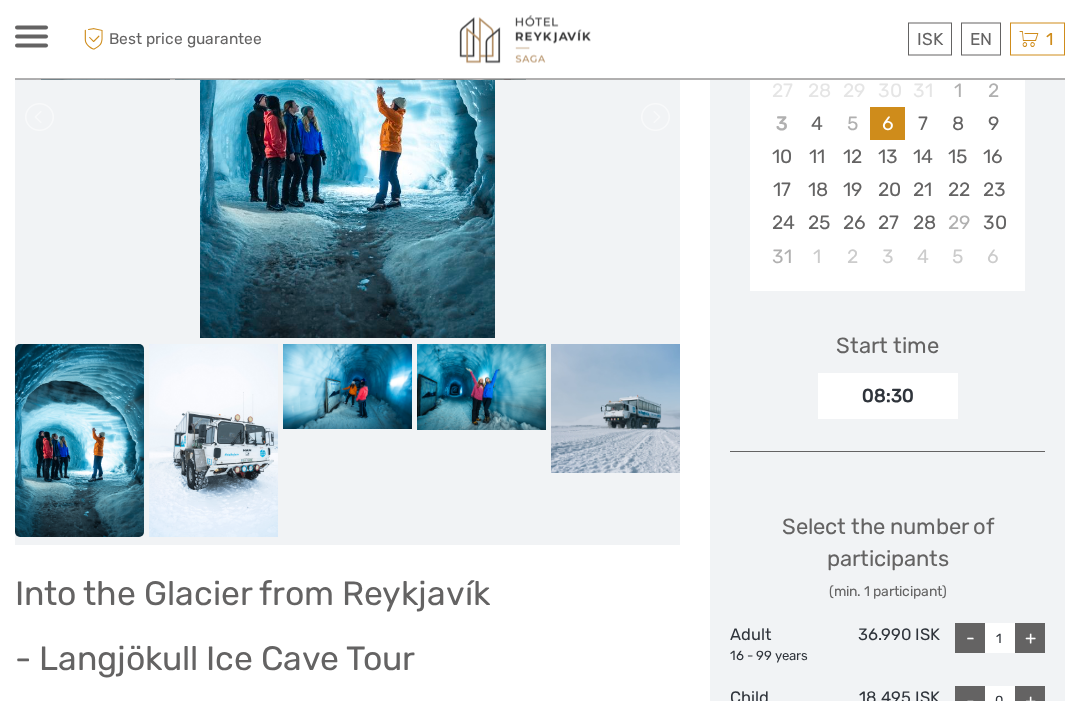 scroll, scrollTop: 415, scrollLeft: 0, axis: vertical 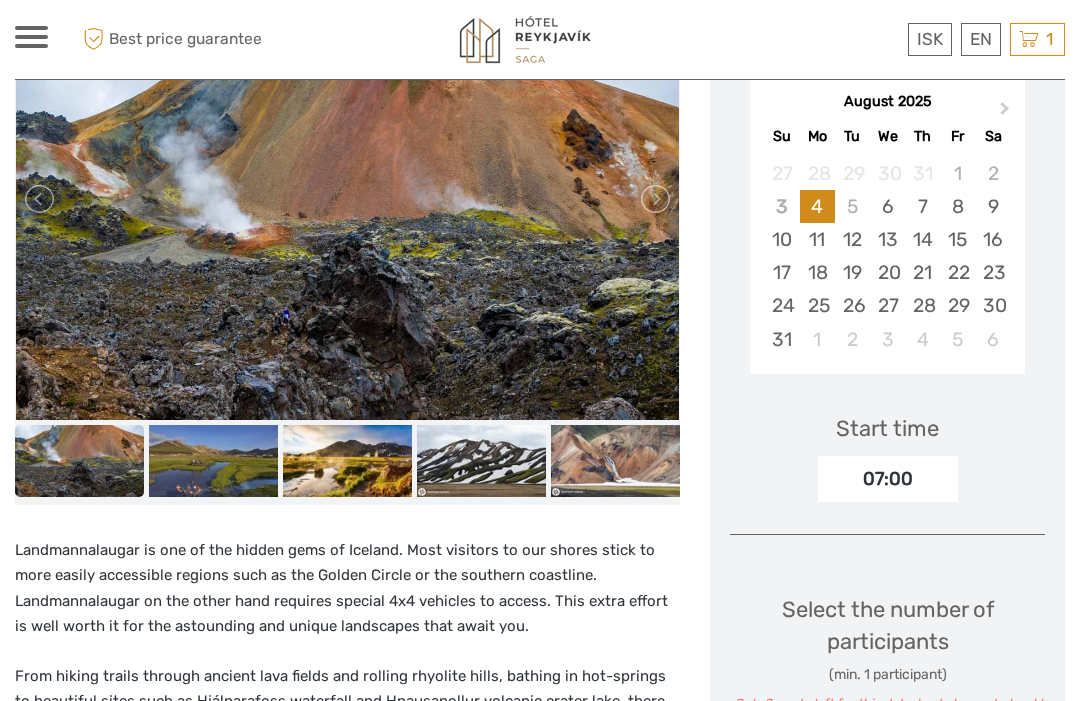 click on "6" at bounding box center (887, 206) 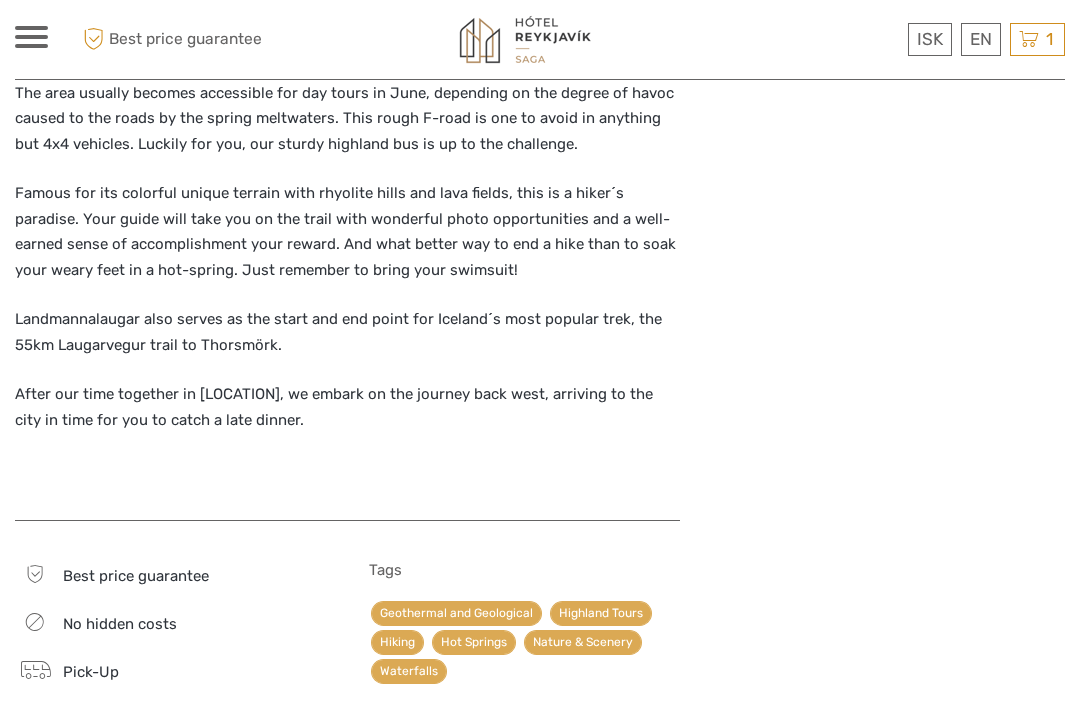 scroll, scrollTop: 2015, scrollLeft: 0, axis: vertical 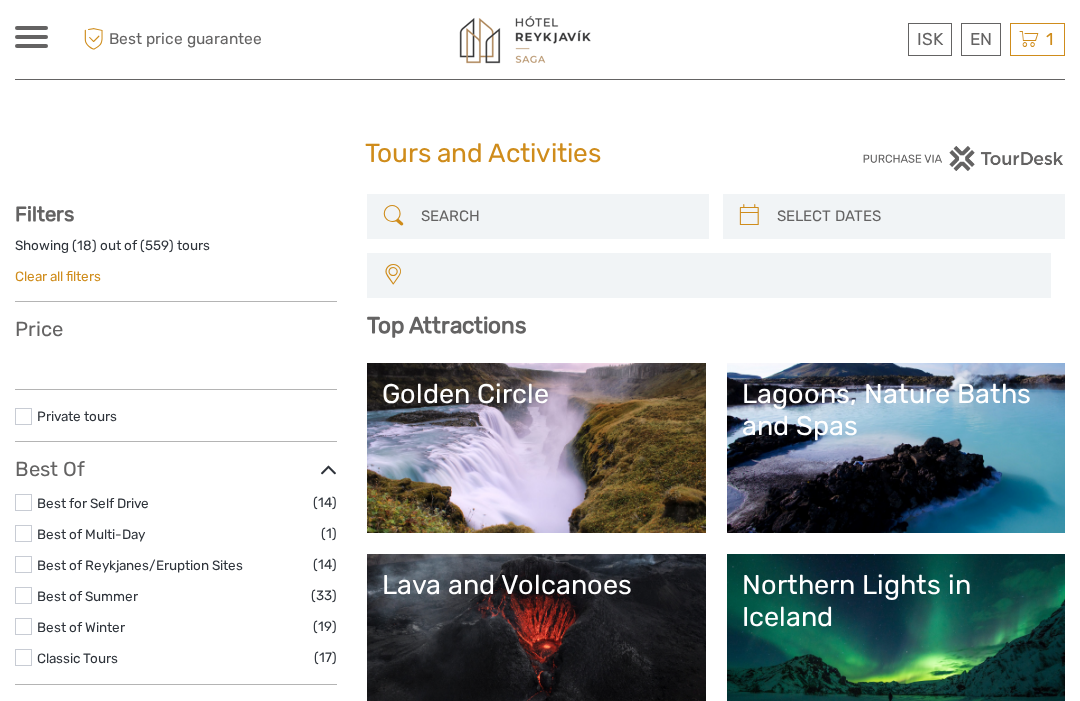 select 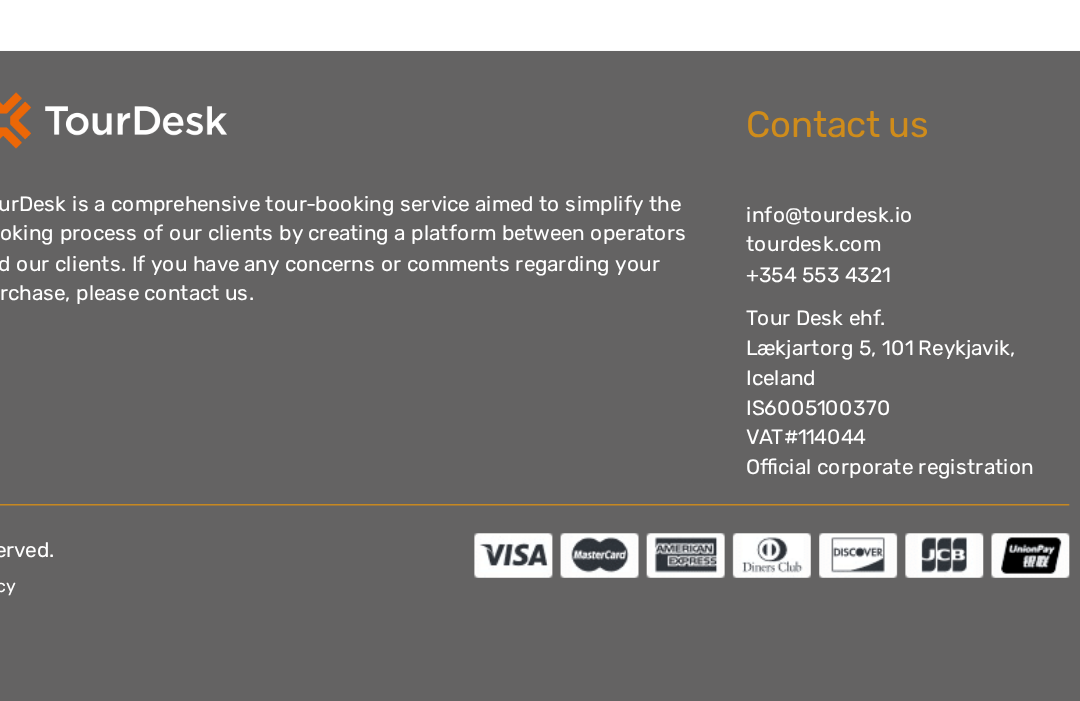 select 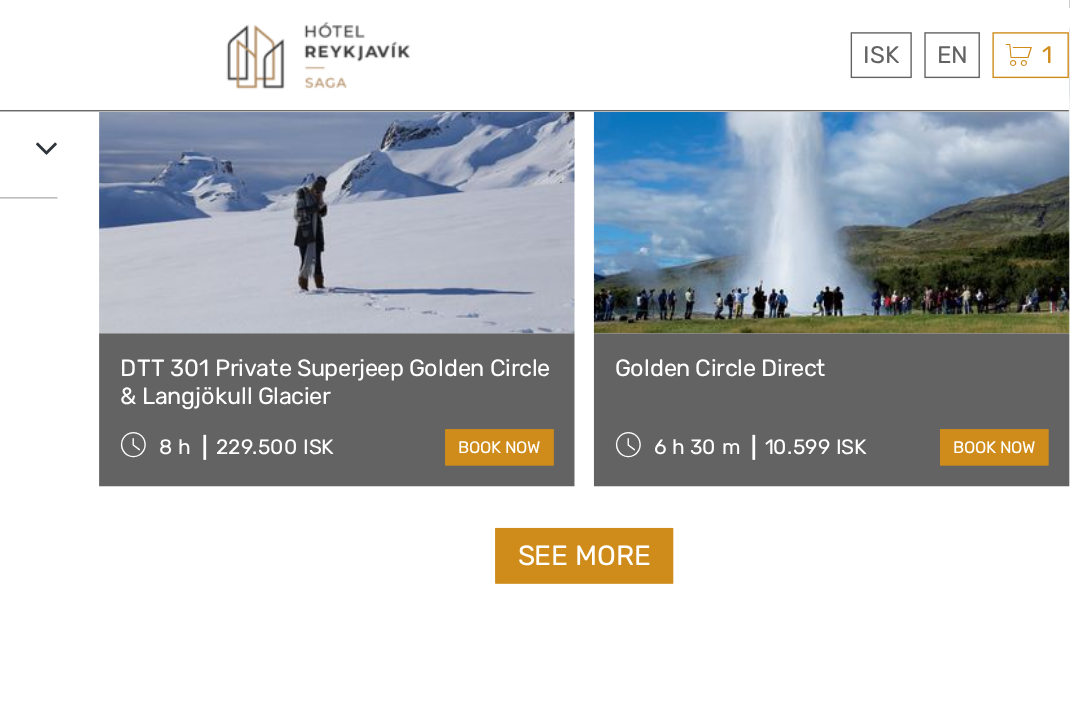 scroll, scrollTop: 3838, scrollLeft: 0, axis: vertical 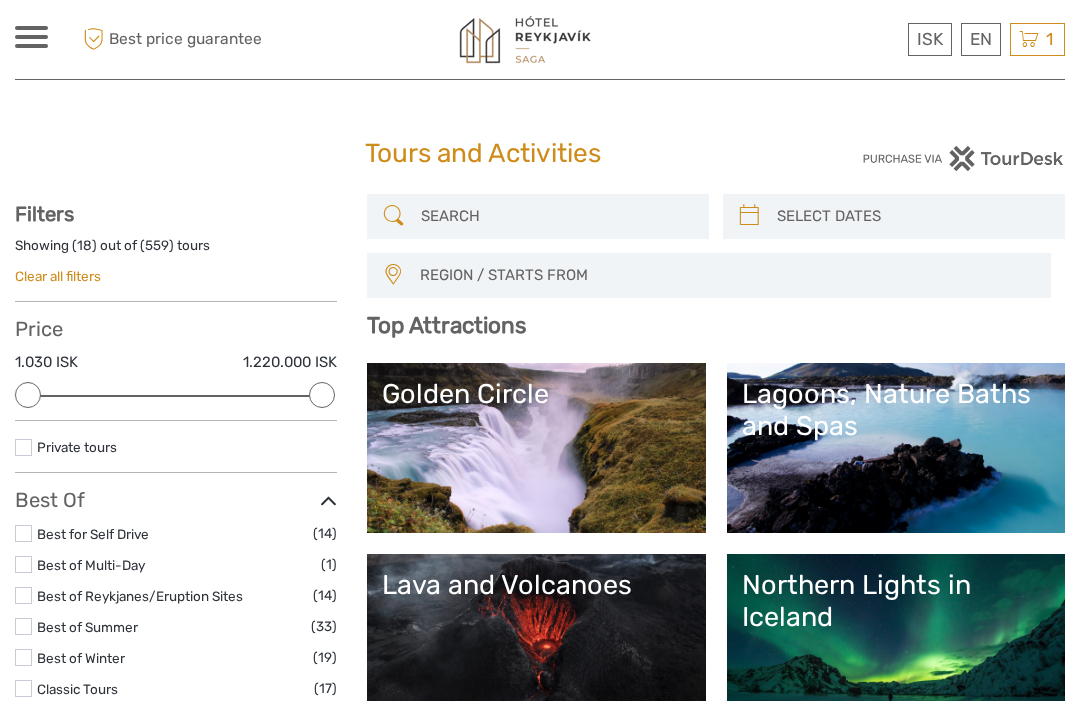 click at bounding box center [556, 216] 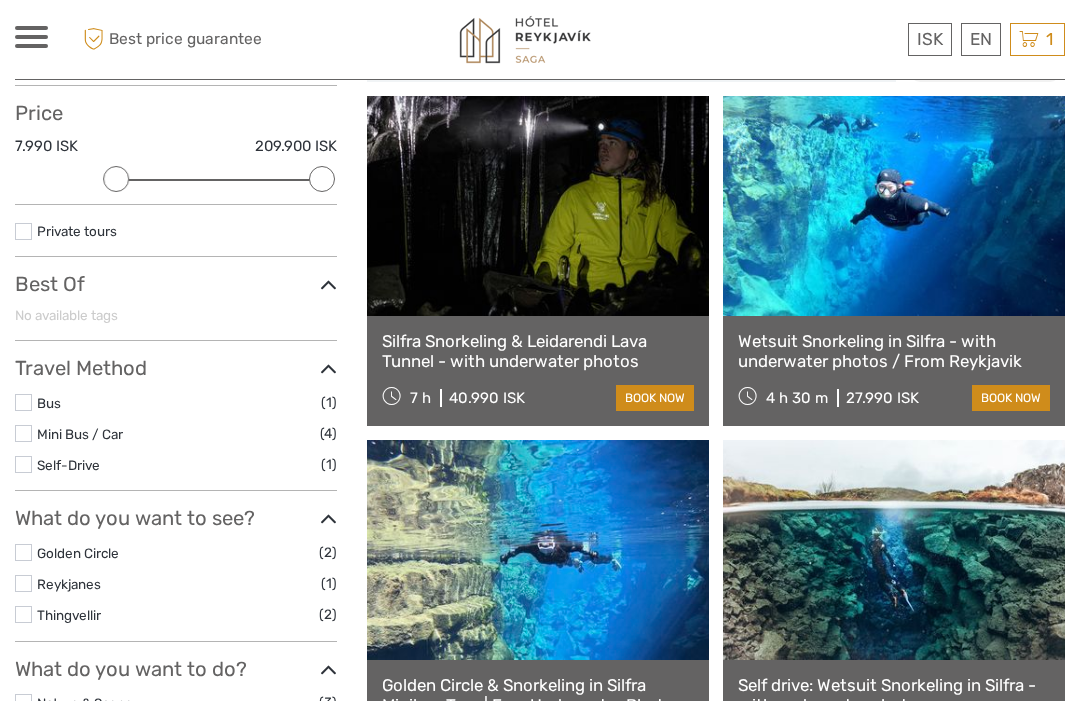scroll, scrollTop: 210, scrollLeft: 0, axis: vertical 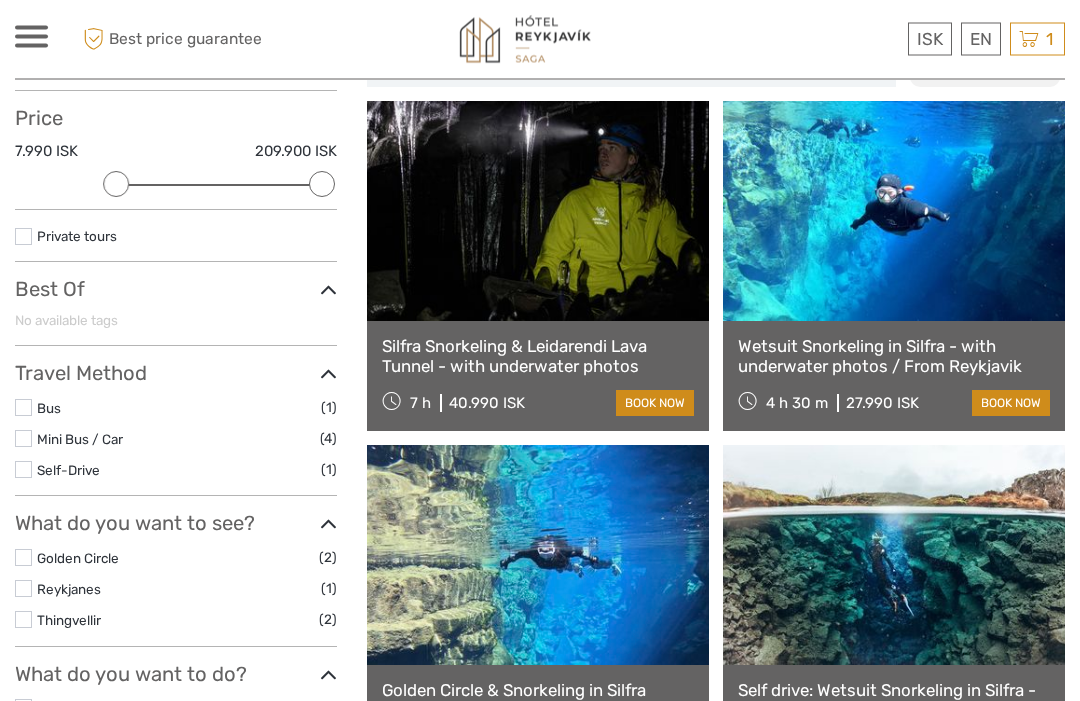 click on "book now" at bounding box center [1011, 404] 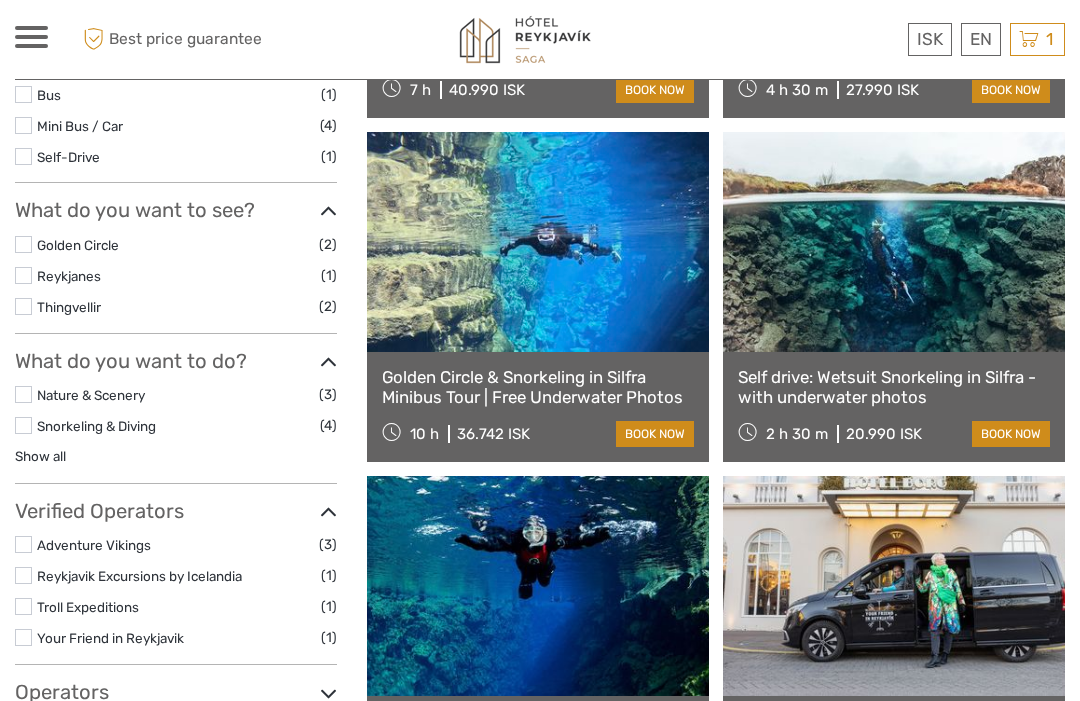 scroll, scrollTop: 524, scrollLeft: 0, axis: vertical 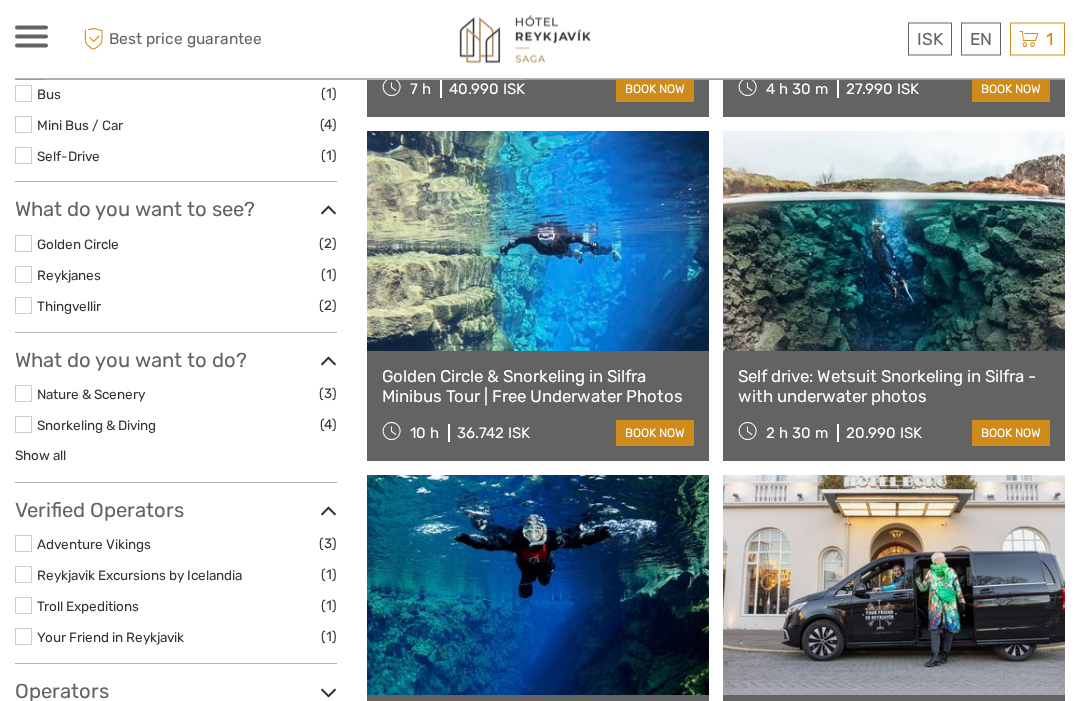 click at bounding box center [894, 242] 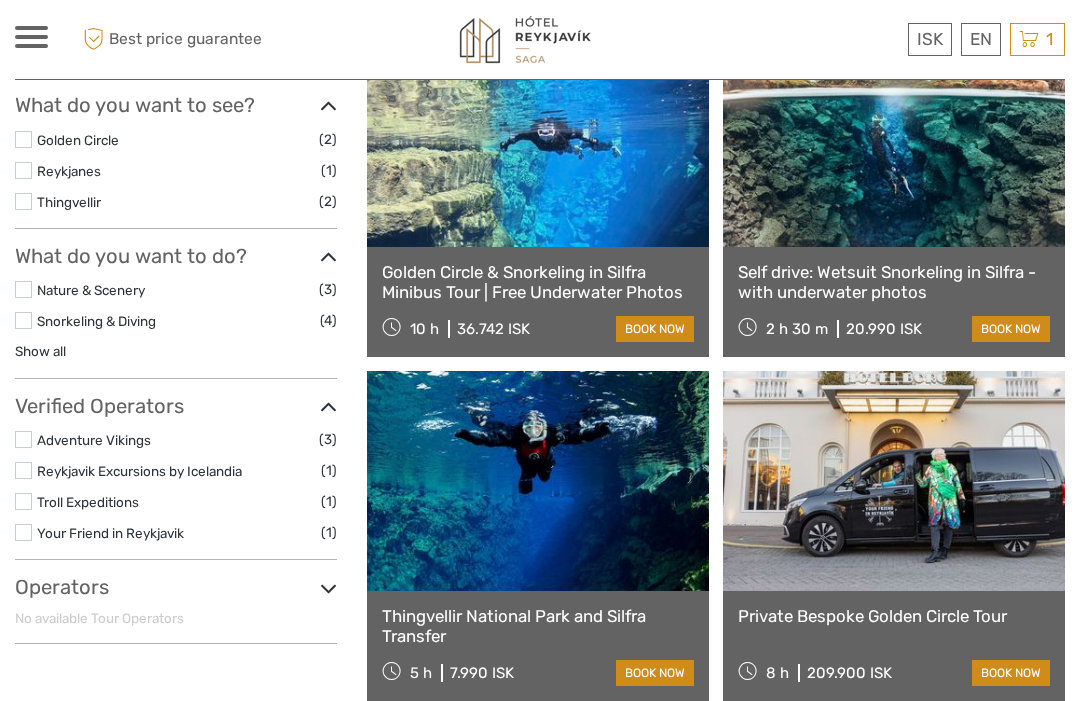 scroll, scrollTop: 638, scrollLeft: 0, axis: vertical 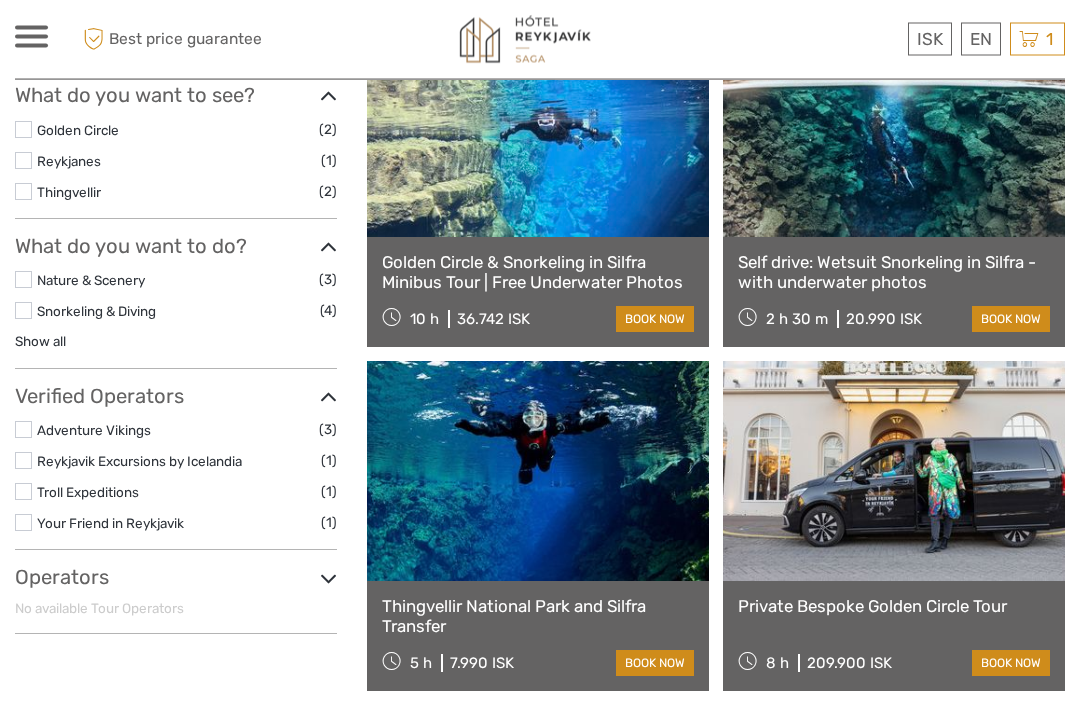 click on "book now" at bounding box center [655, 664] 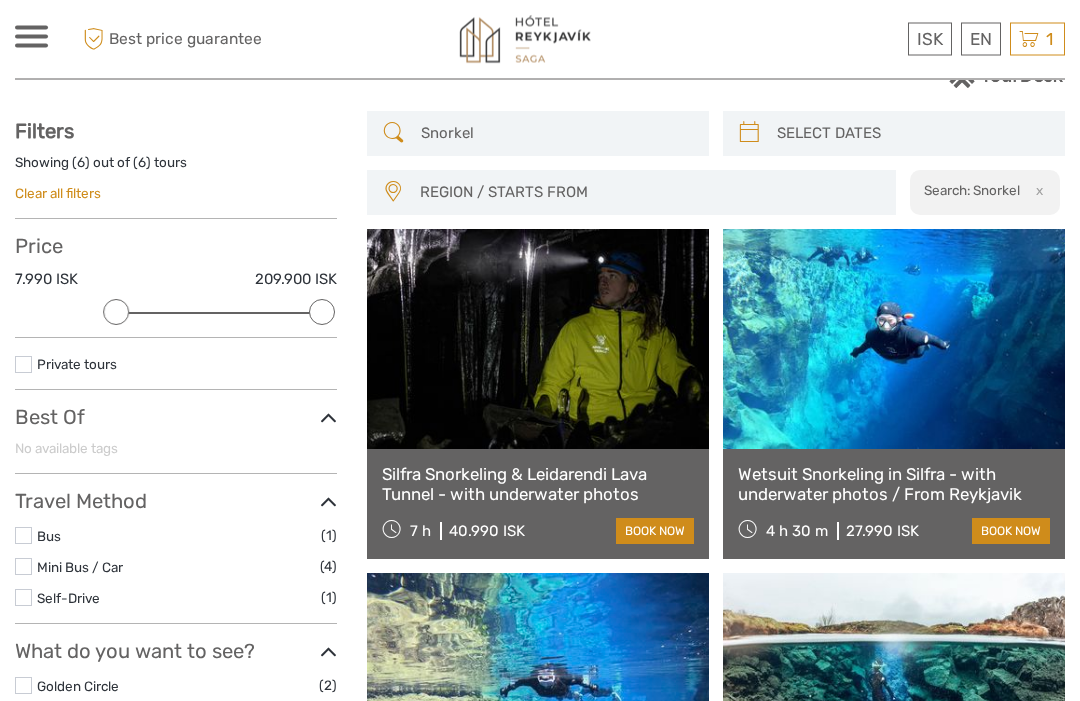 scroll, scrollTop: 0, scrollLeft: 0, axis: both 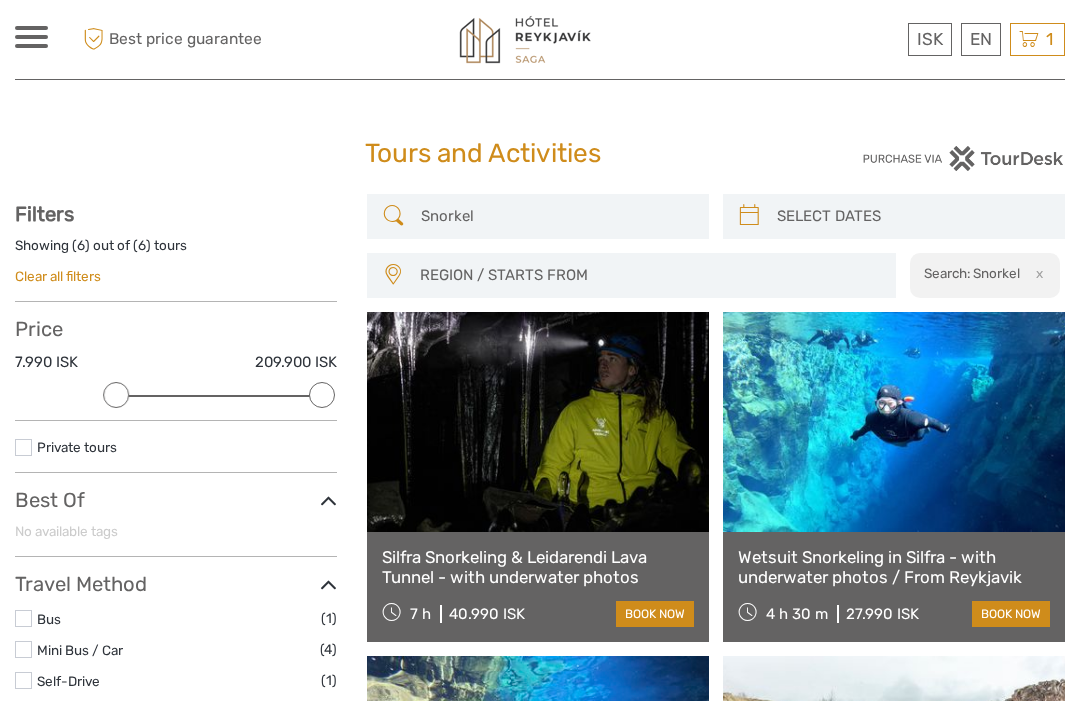 click on "Snorkel" at bounding box center (556, 216) 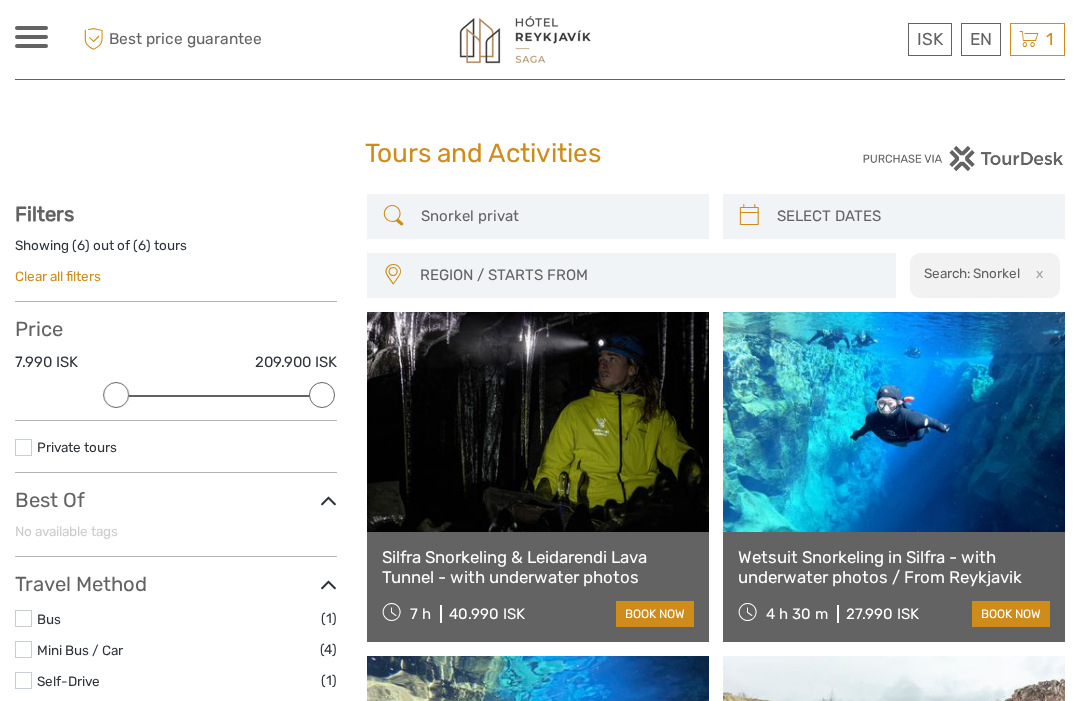 type on "Snorkel private" 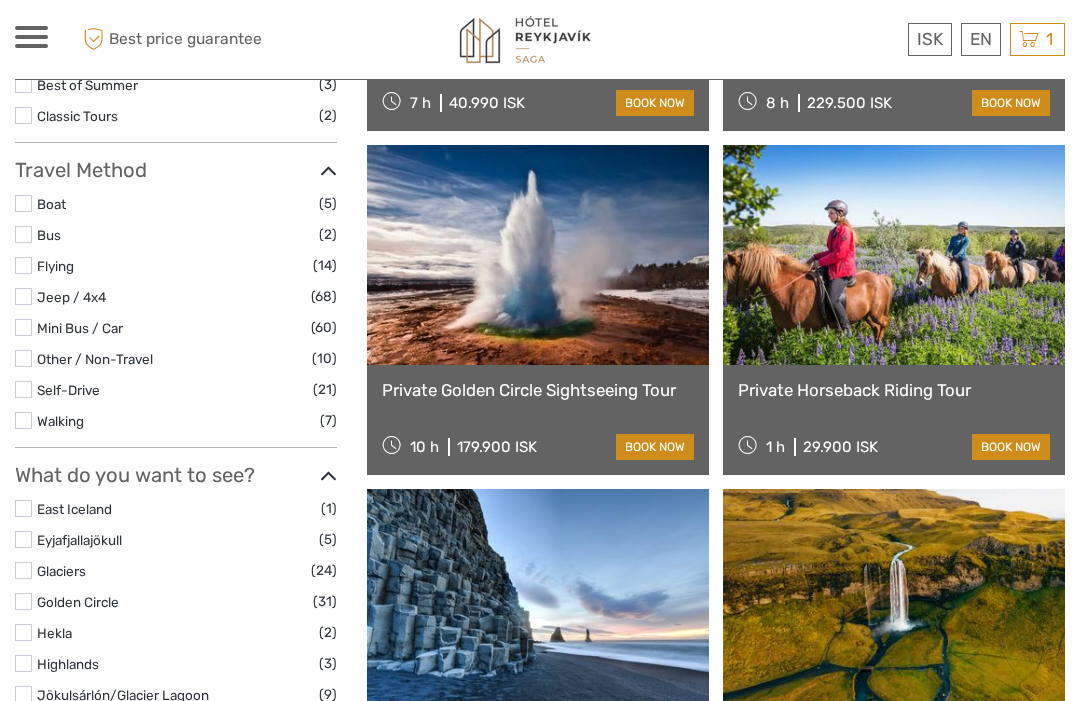 scroll, scrollTop: 0, scrollLeft: 0, axis: both 